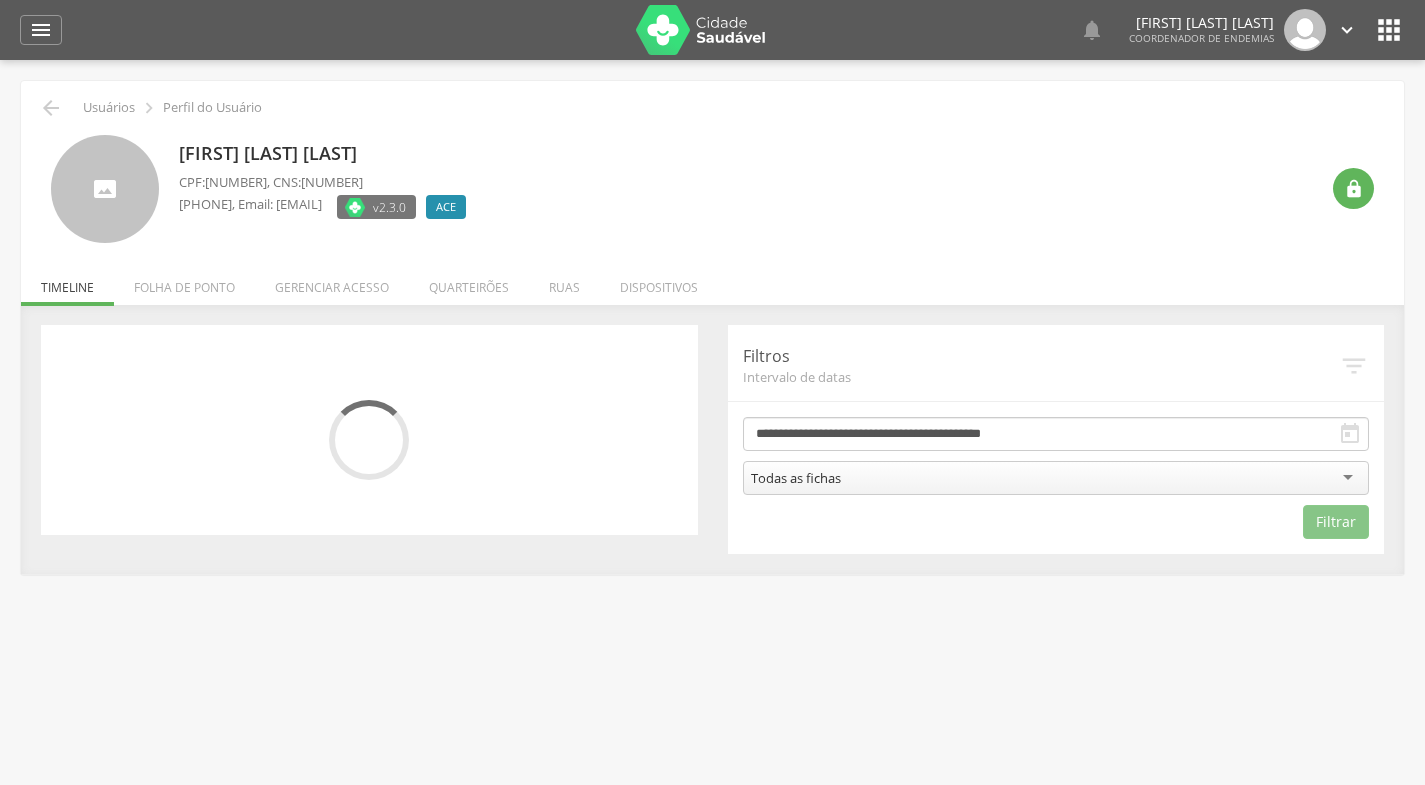 scroll, scrollTop: 0, scrollLeft: 0, axis: both 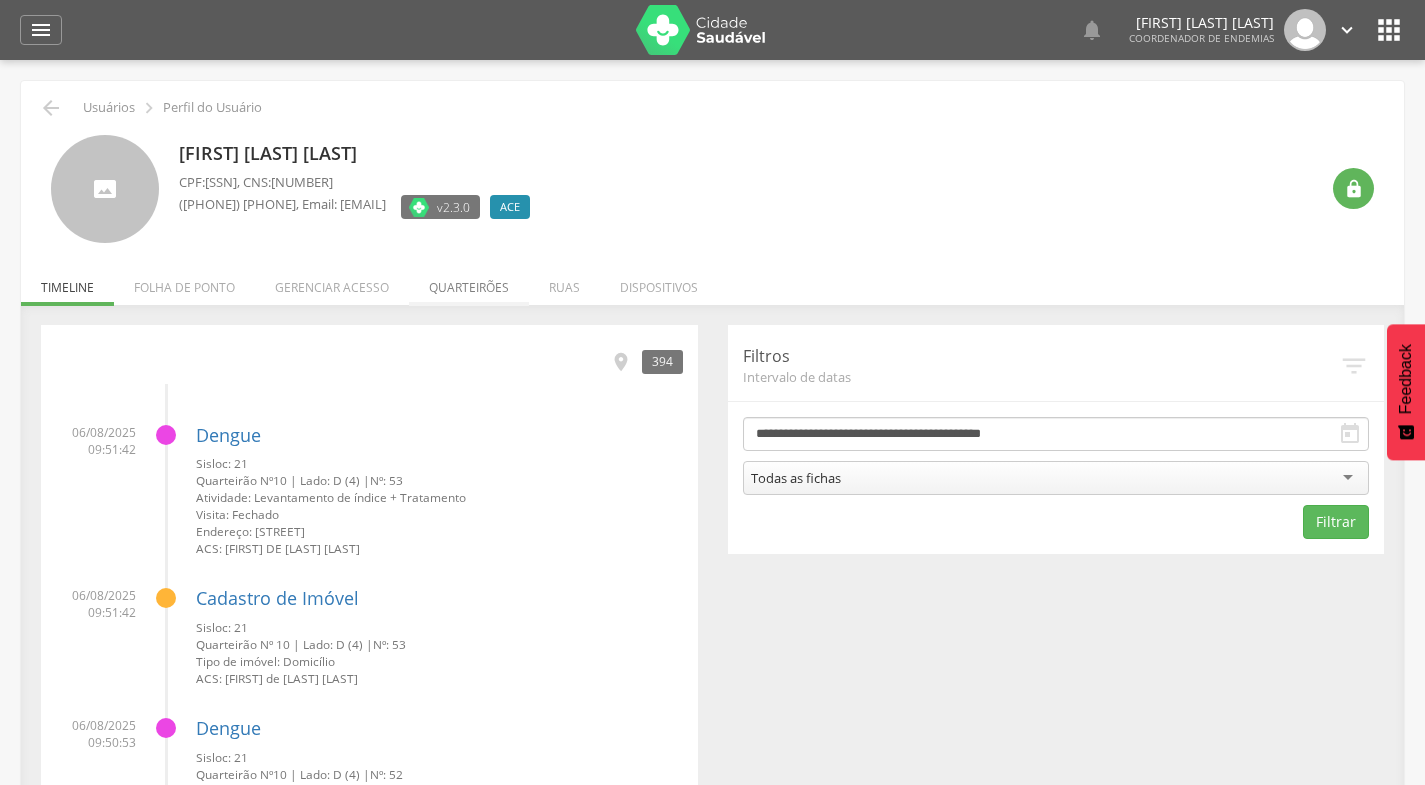 click on "Quarteirões" at bounding box center (469, 282) 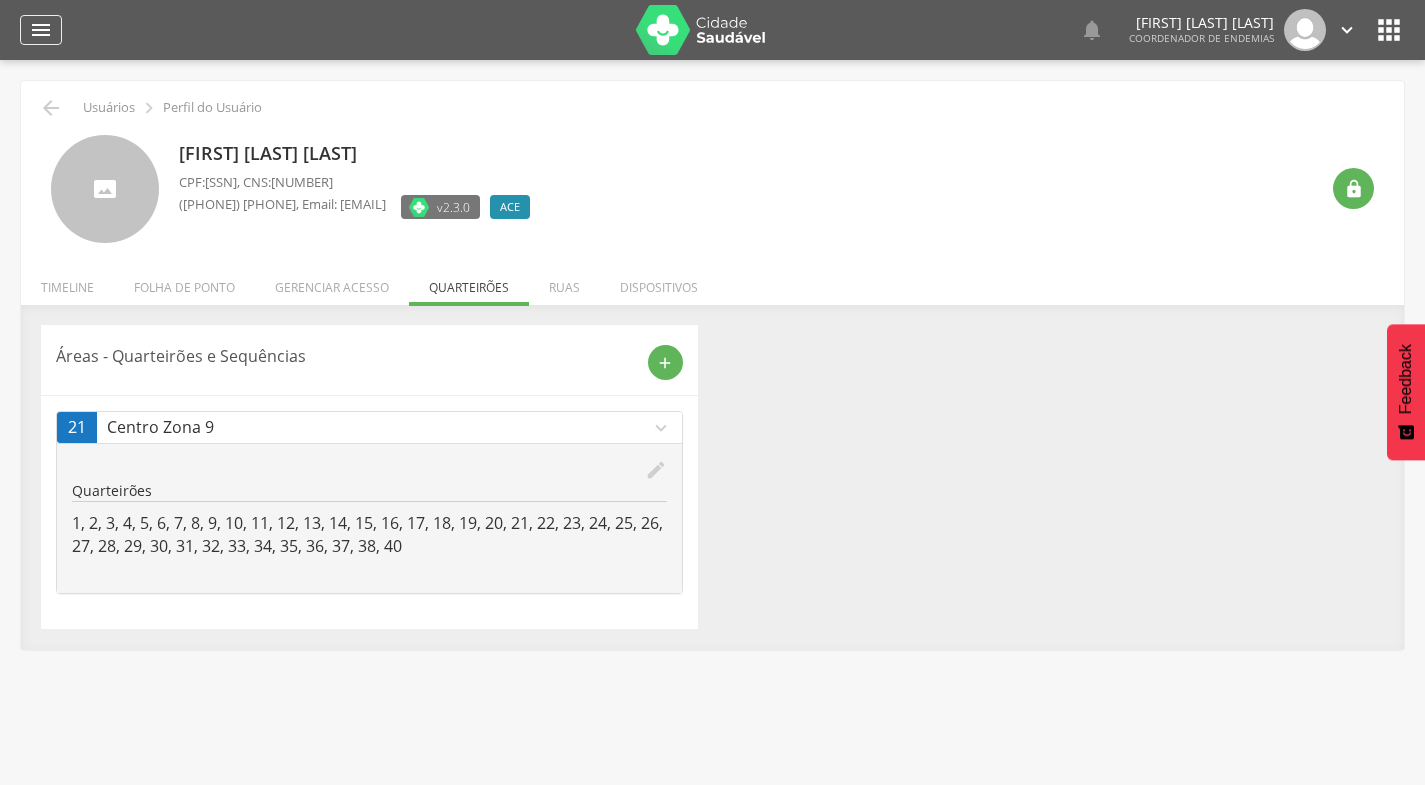 click on "" at bounding box center (41, 30) 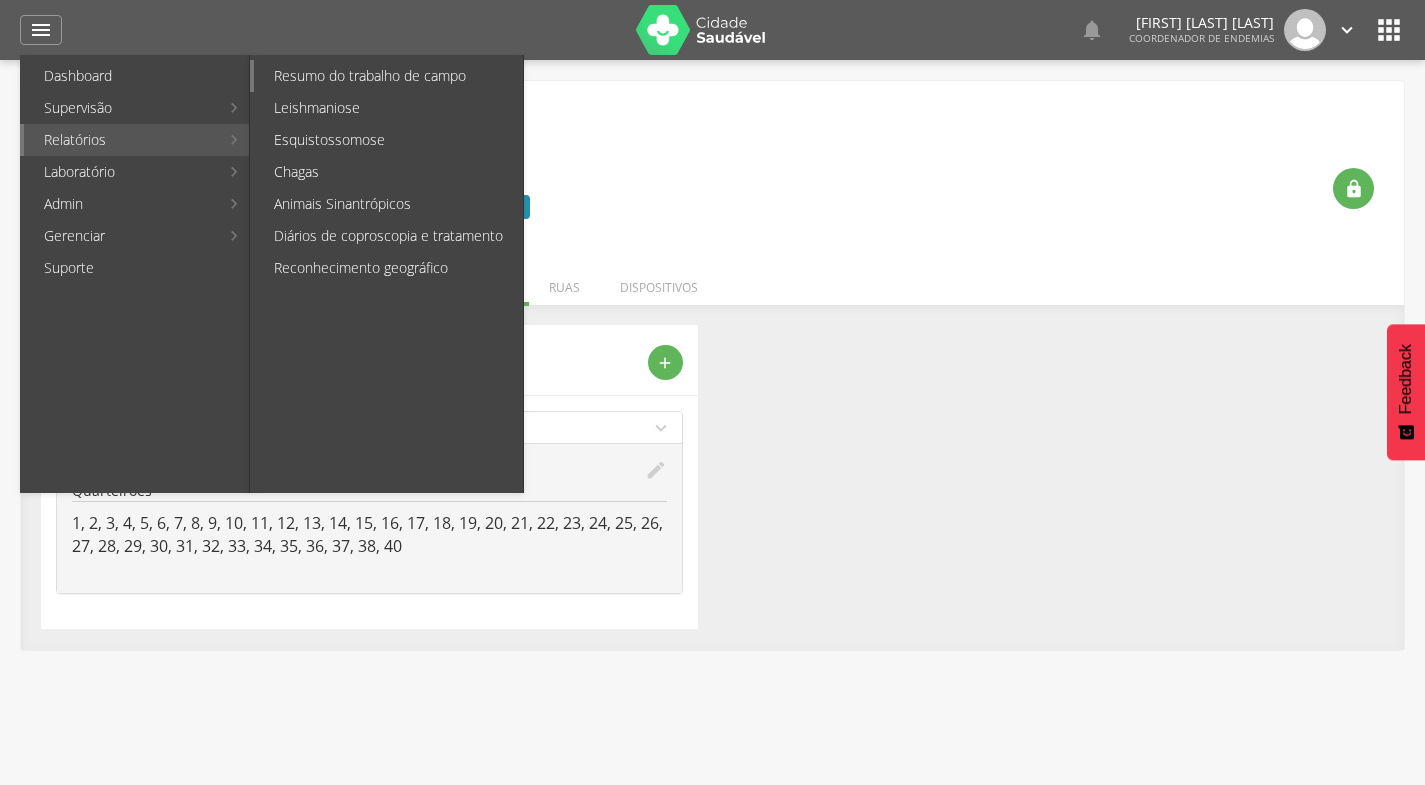click on "Resumo do trabalho de campo" at bounding box center [388, 76] 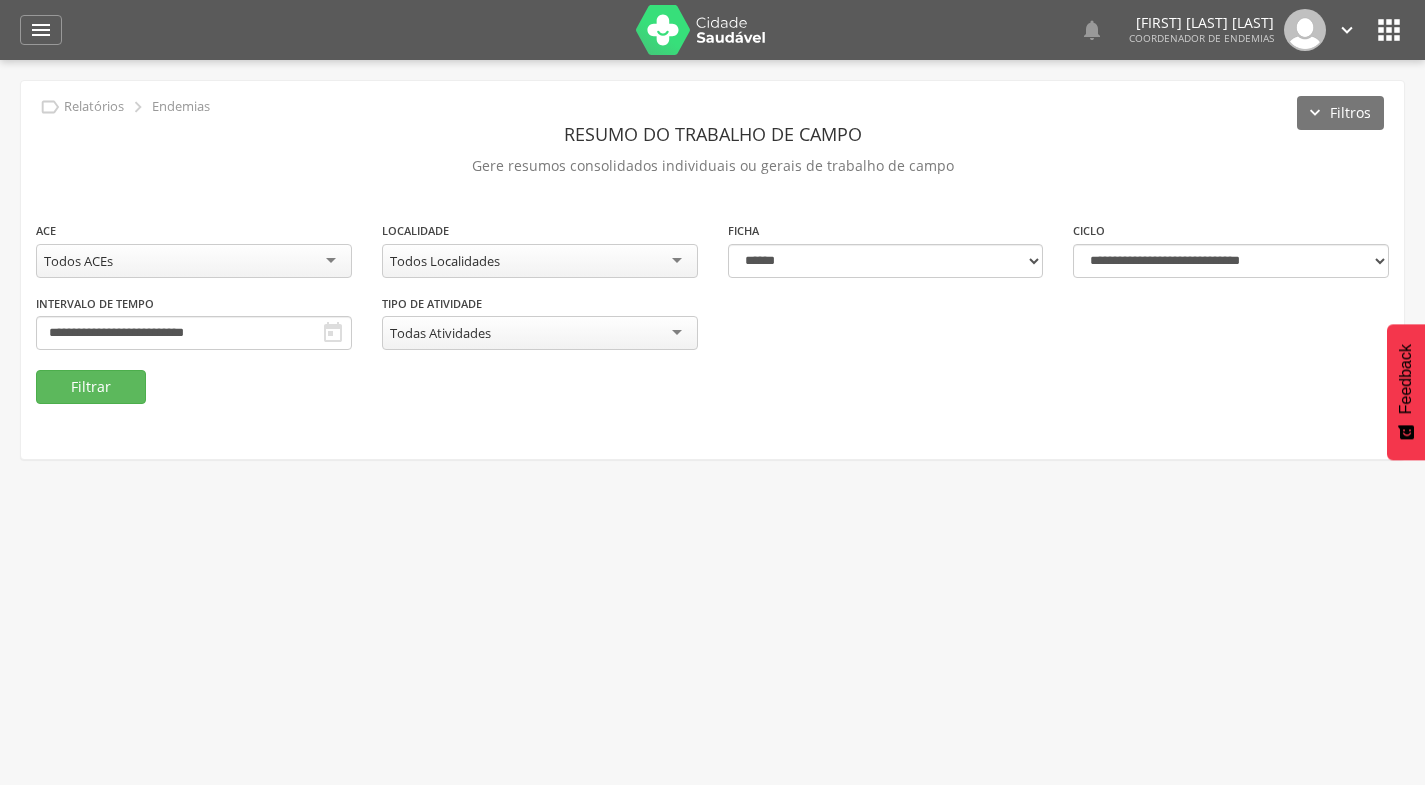click on "" at bounding box center [333, 333] 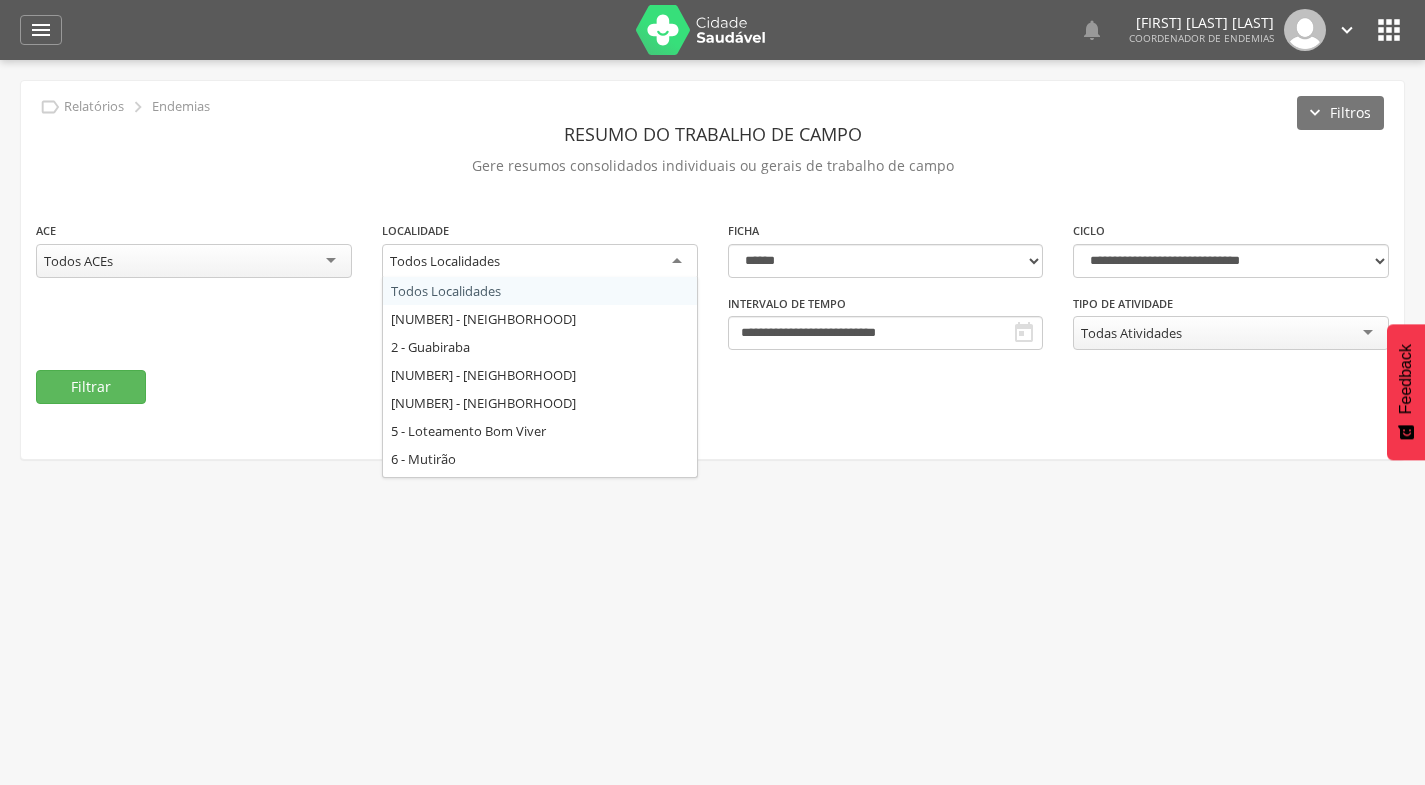 click on "Todos Localidades" at bounding box center [540, 262] 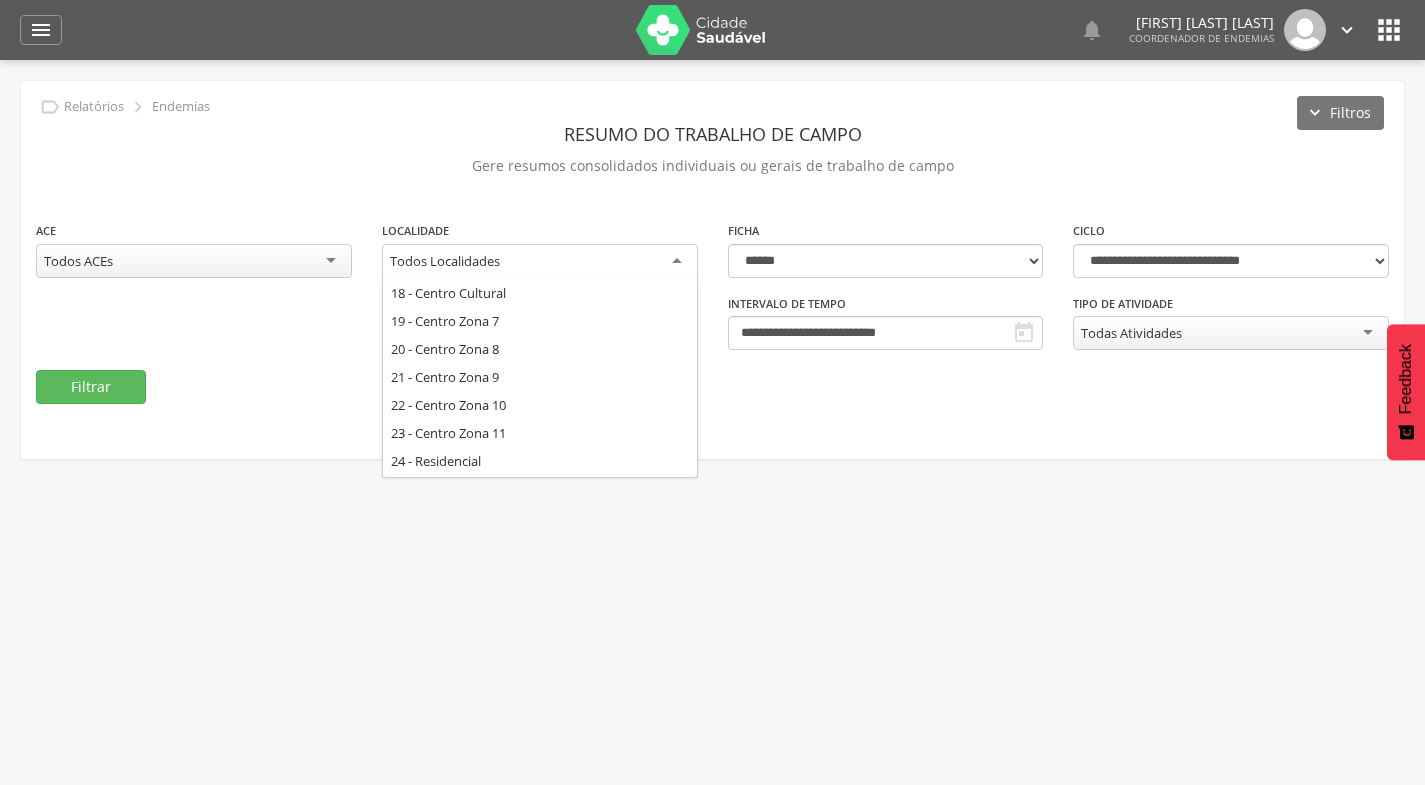 scroll, scrollTop: 522, scrollLeft: 0, axis: vertical 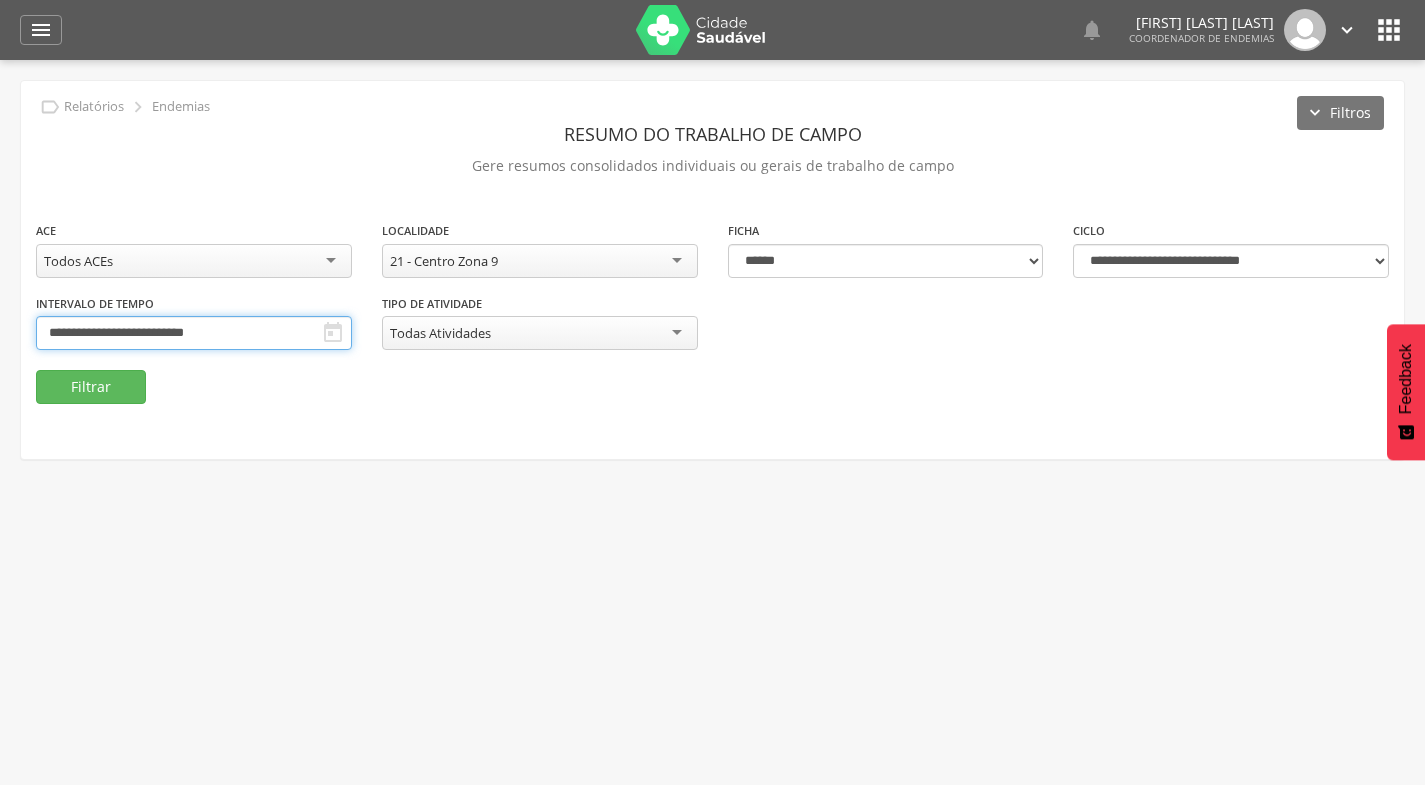 click on "**********" at bounding box center (194, 333) 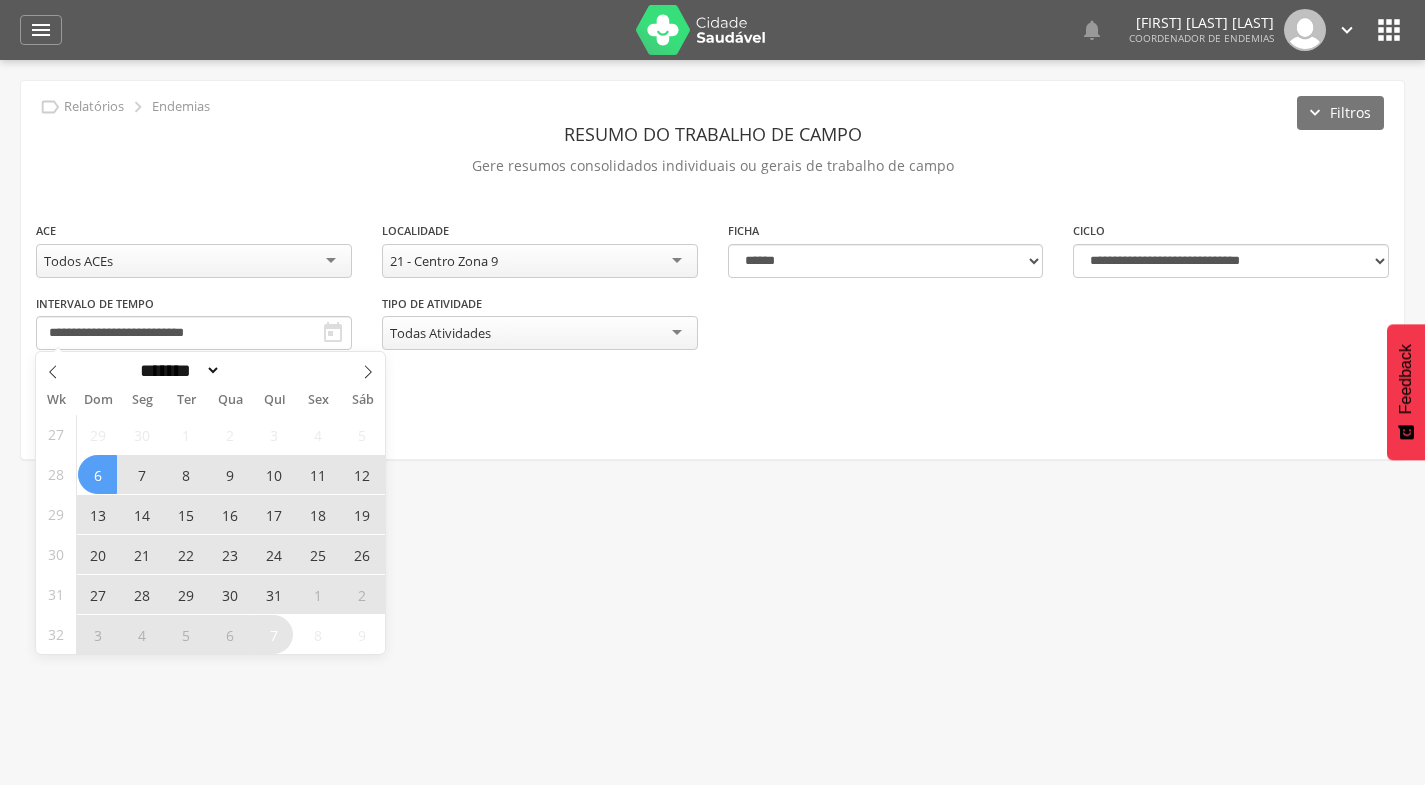 click on "7" at bounding box center [141, 474] 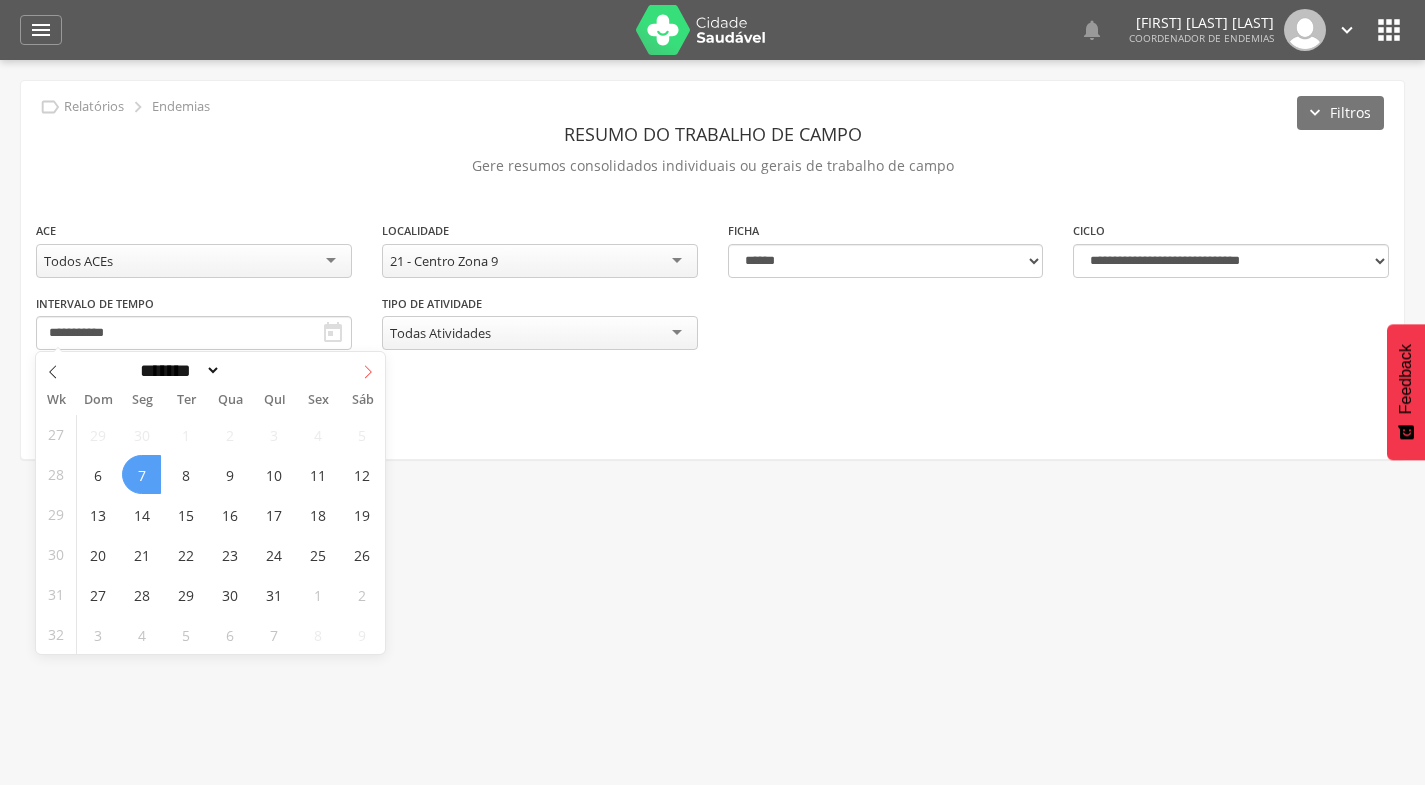 click 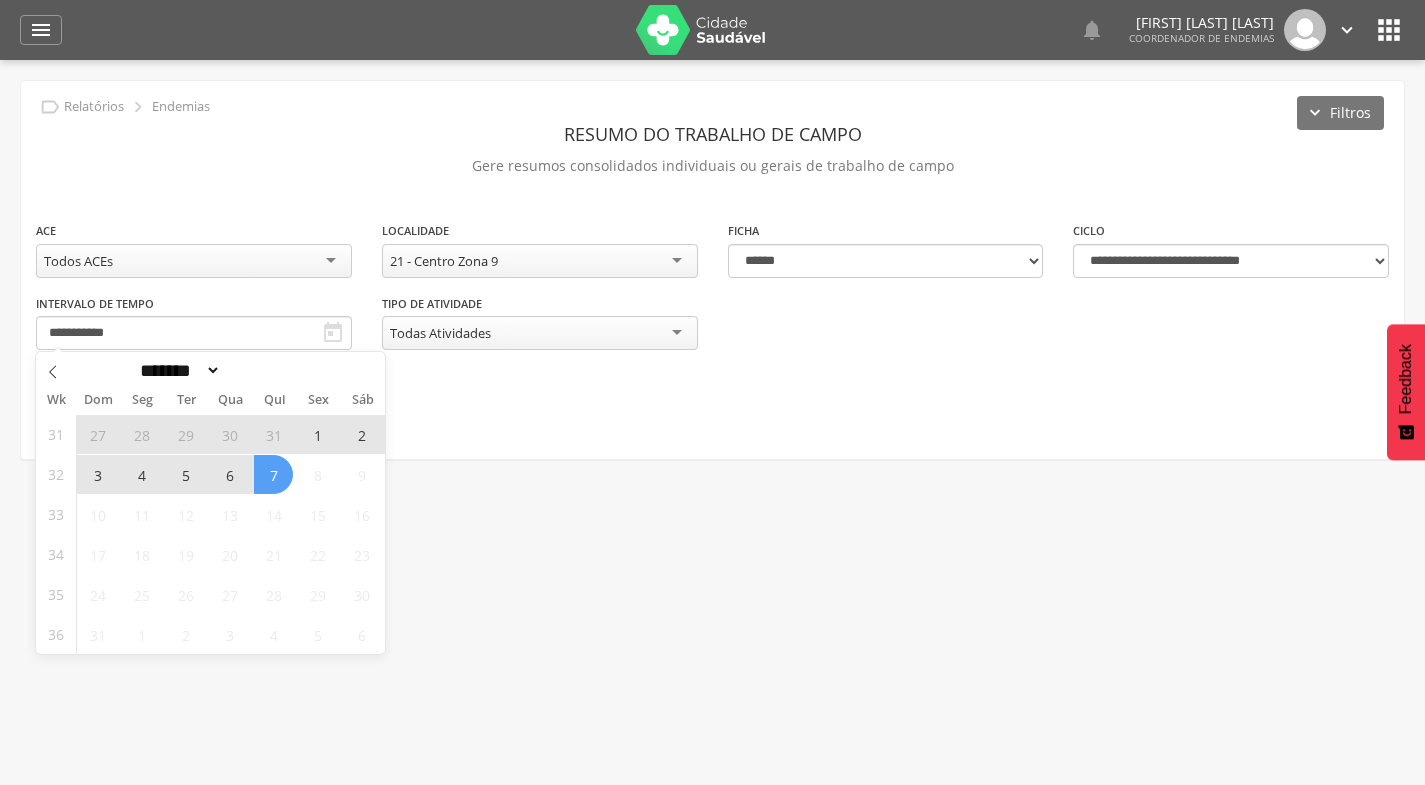 click on "7" at bounding box center (273, 474) 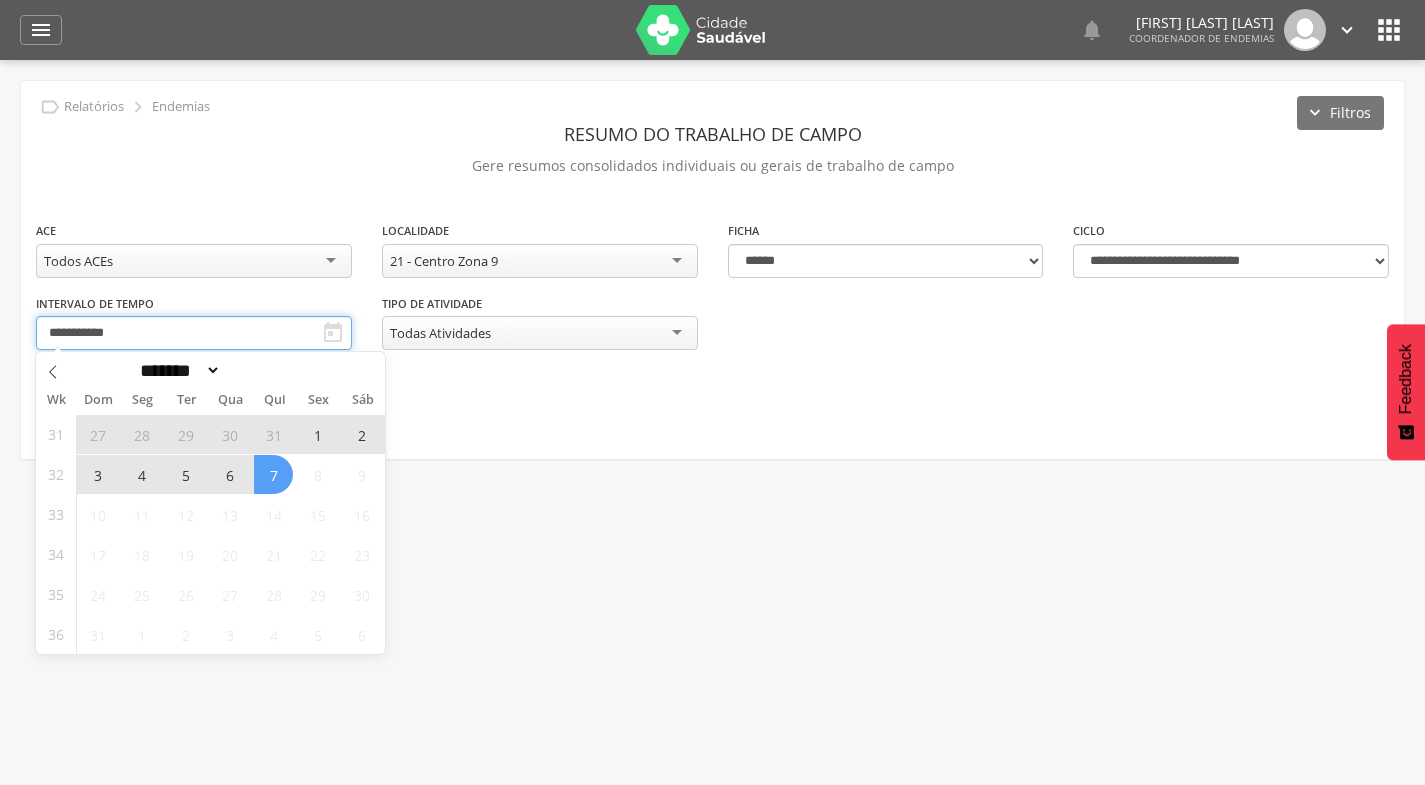 type on "**********" 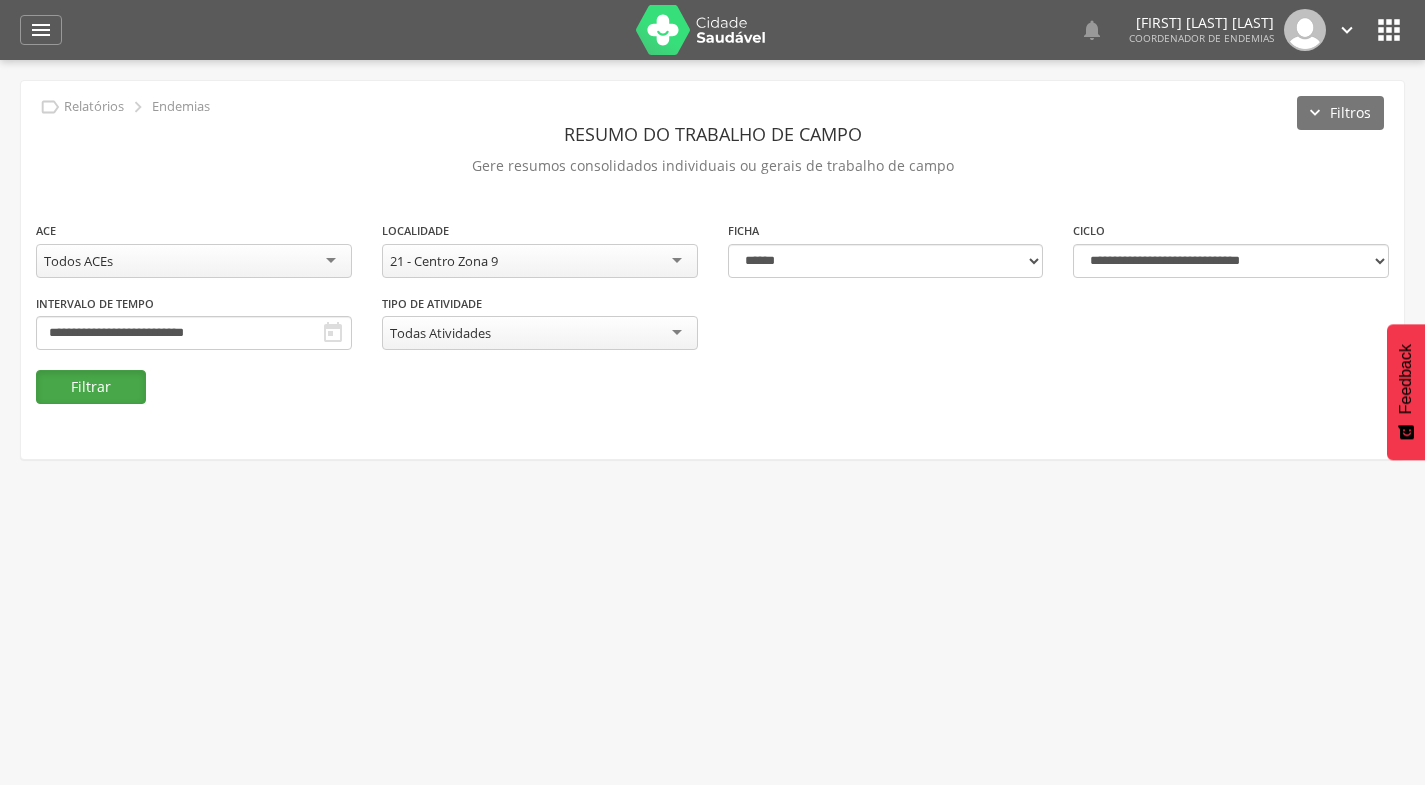 click on "Filtrar" at bounding box center [91, 387] 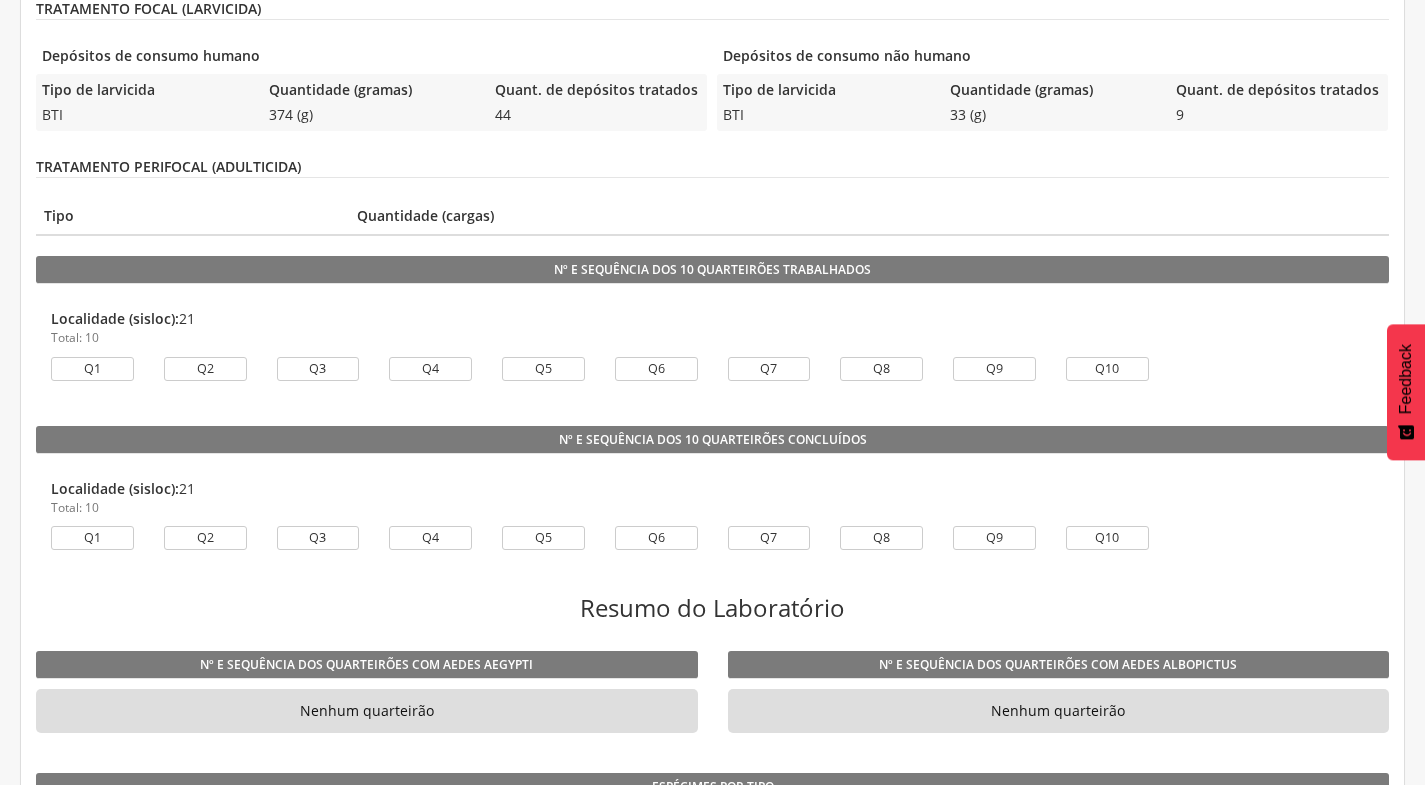 scroll, scrollTop: 1300, scrollLeft: 0, axis: vertical 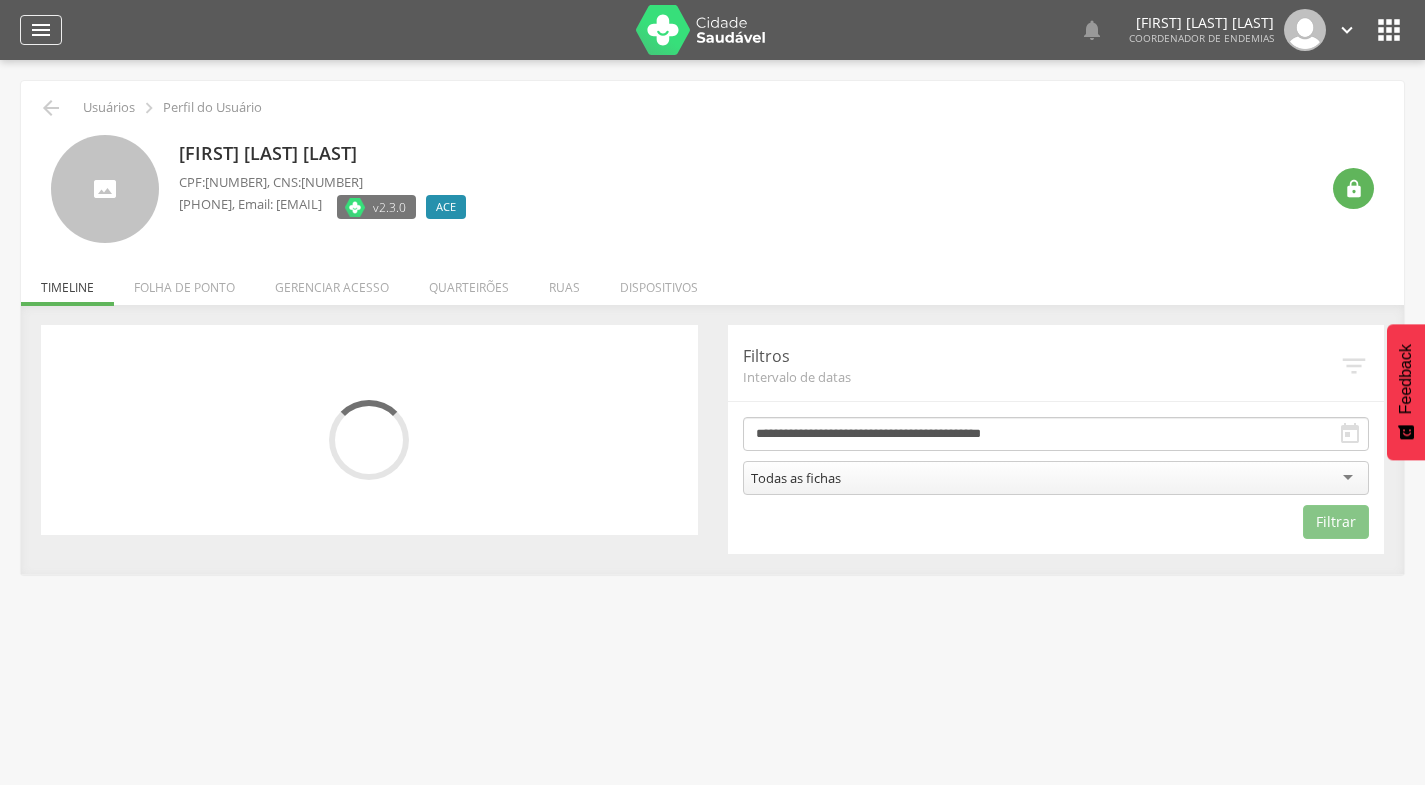 click on "" at bounding box center [41, 30] 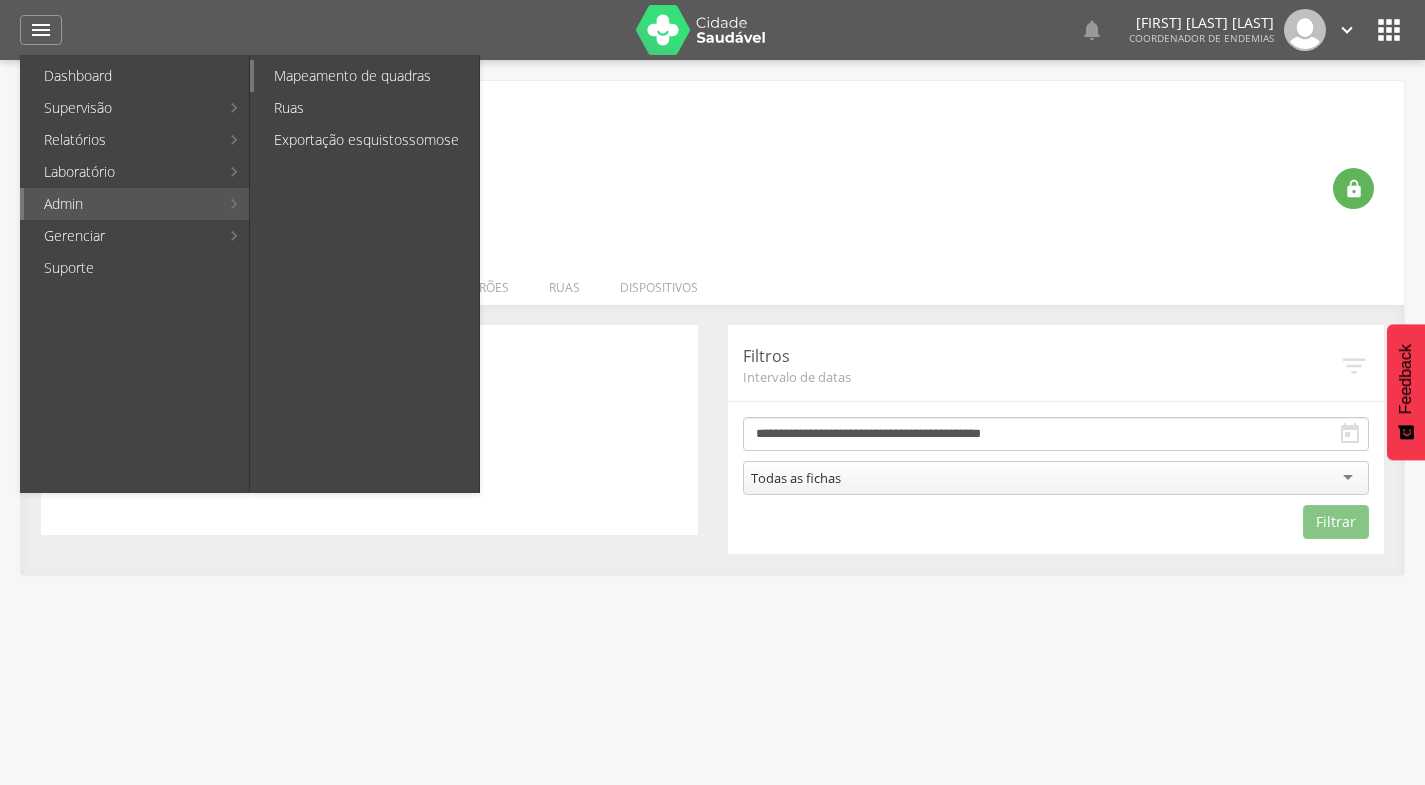 click on "Mapeamento de quadras" at bounding box center (366, 76) 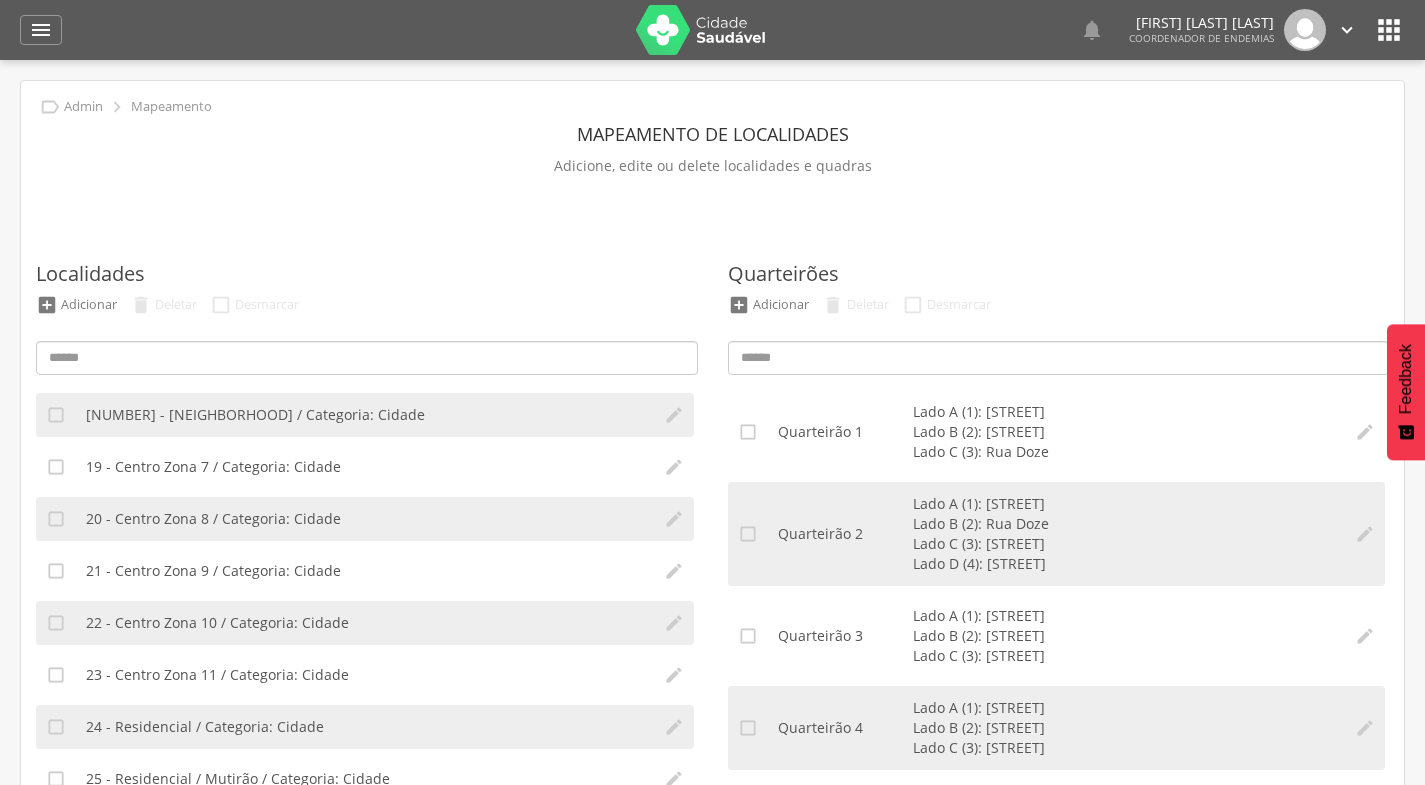 scroll, scrollTop: 917, scrollLeft: 0, axis: vertical 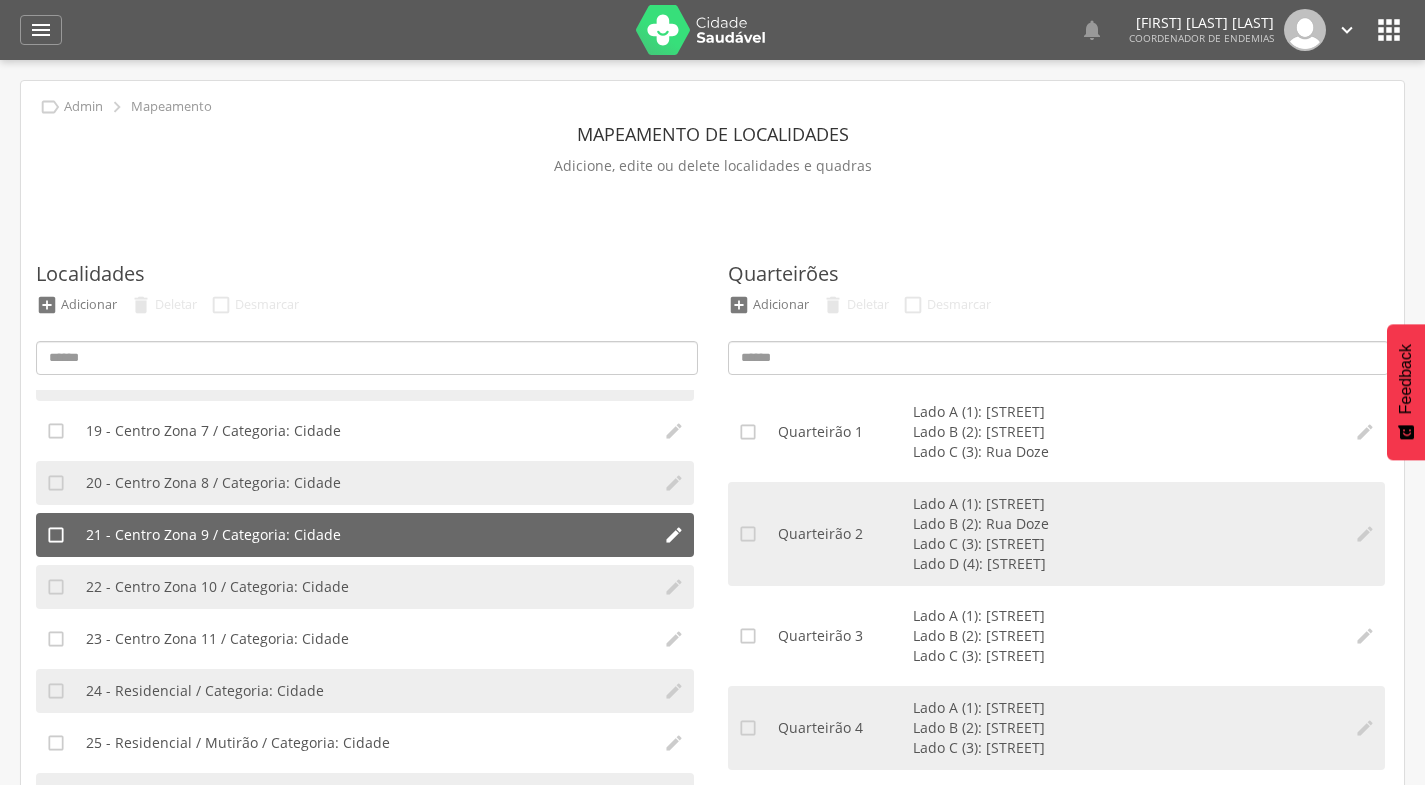 click on "21 - Centro Zona 9 / Categoria: Cidade" at bounding box center (213, 535) 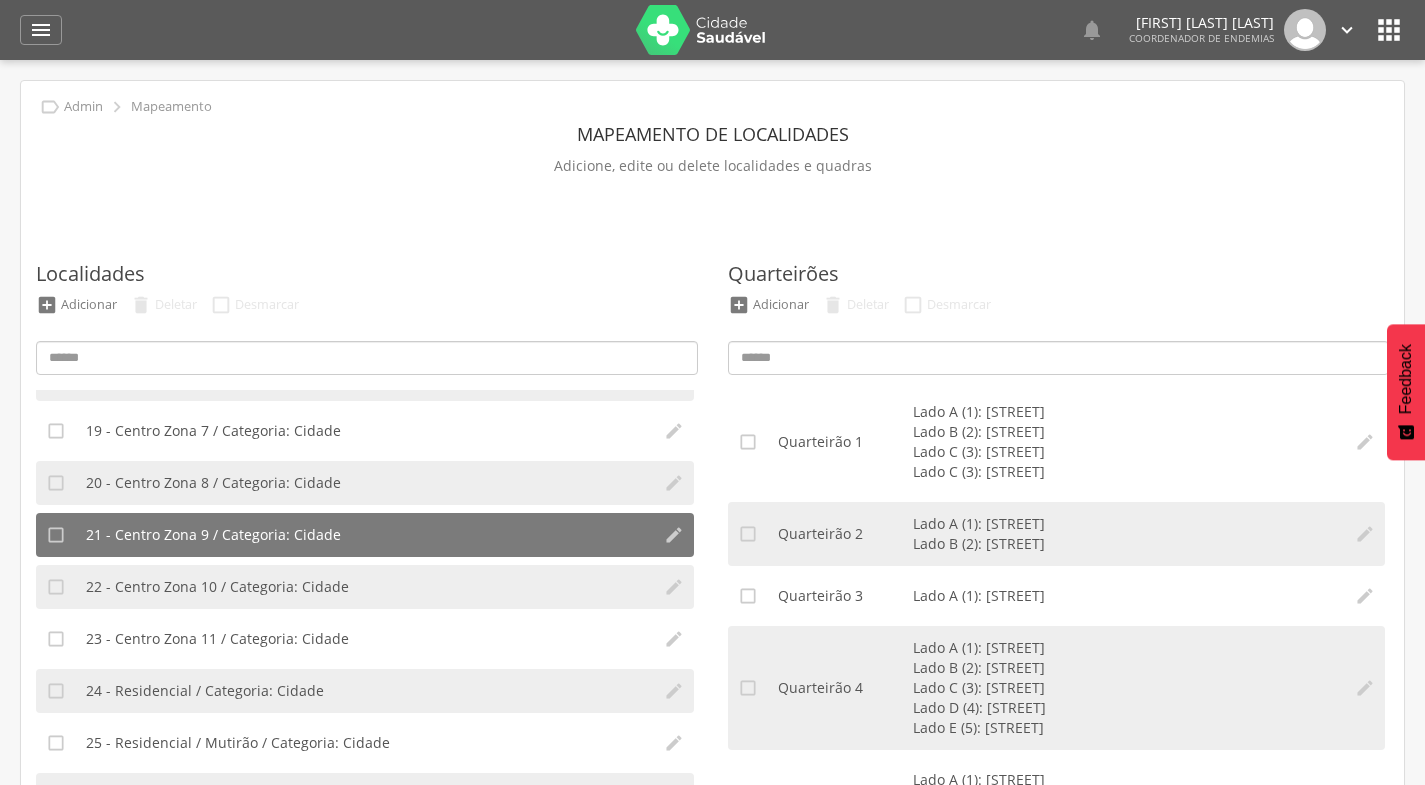 scroll, scrollTop: 136, scrollLeft: 0, axis: vertical 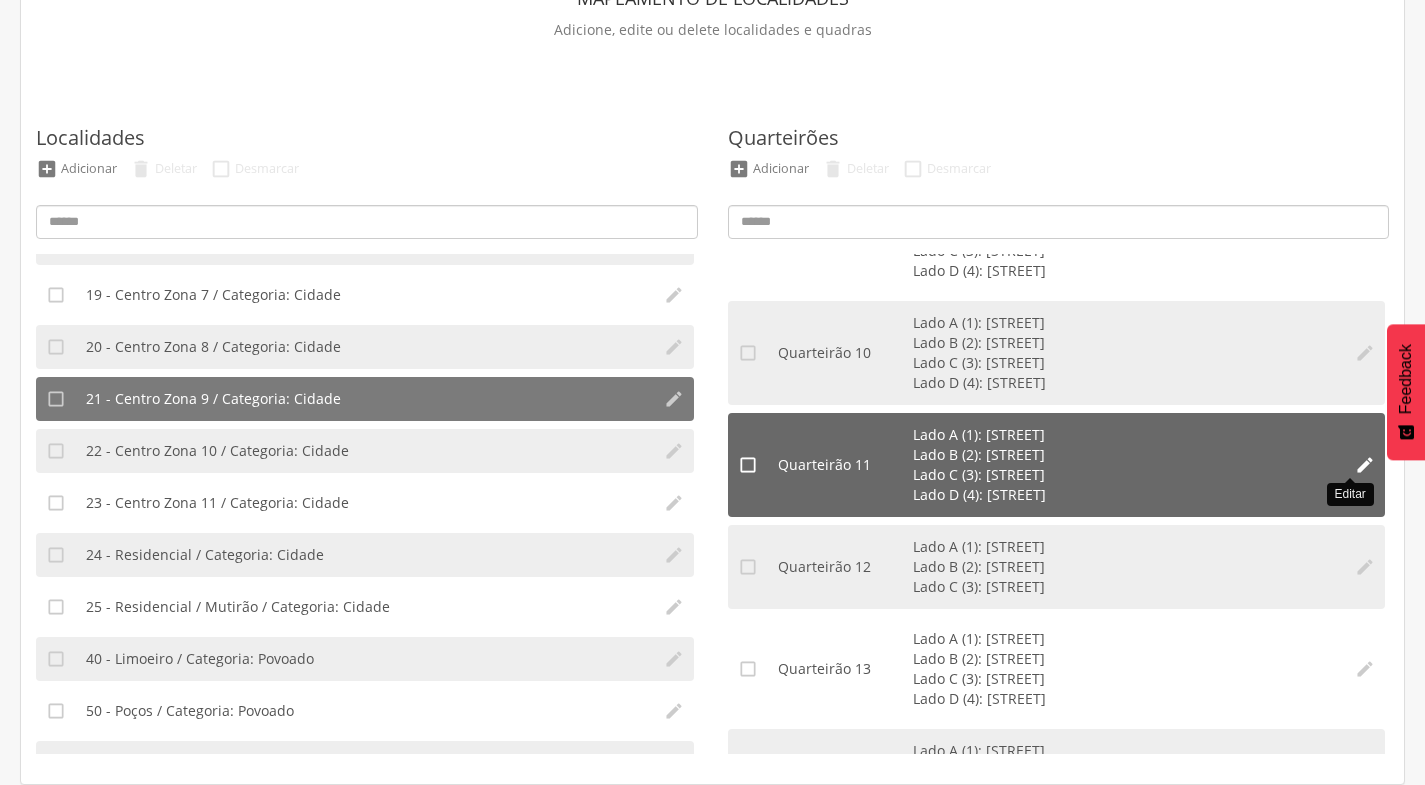 click on "" at bounding box center (1365, 465) 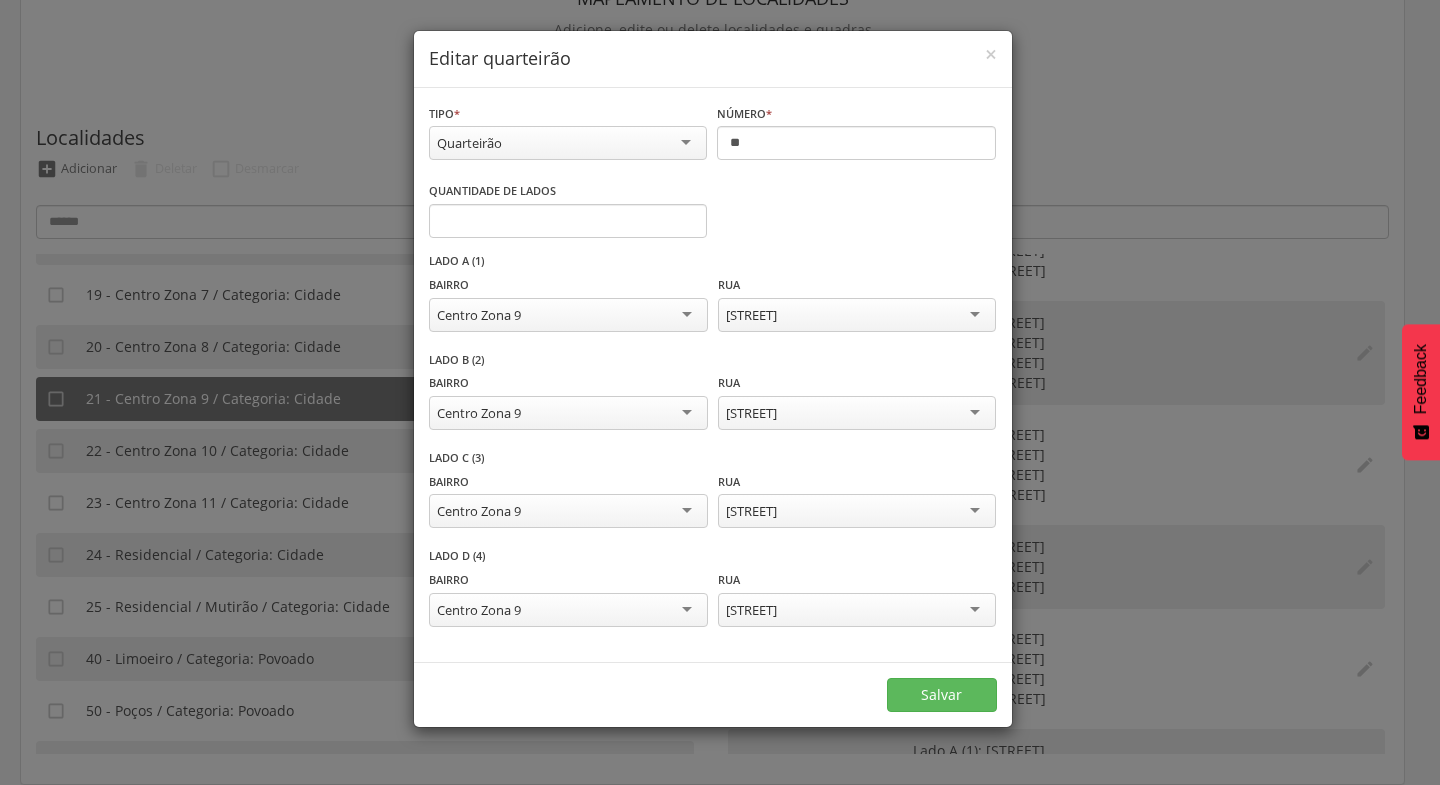 click on "**********" at bounding box center [720, 392] 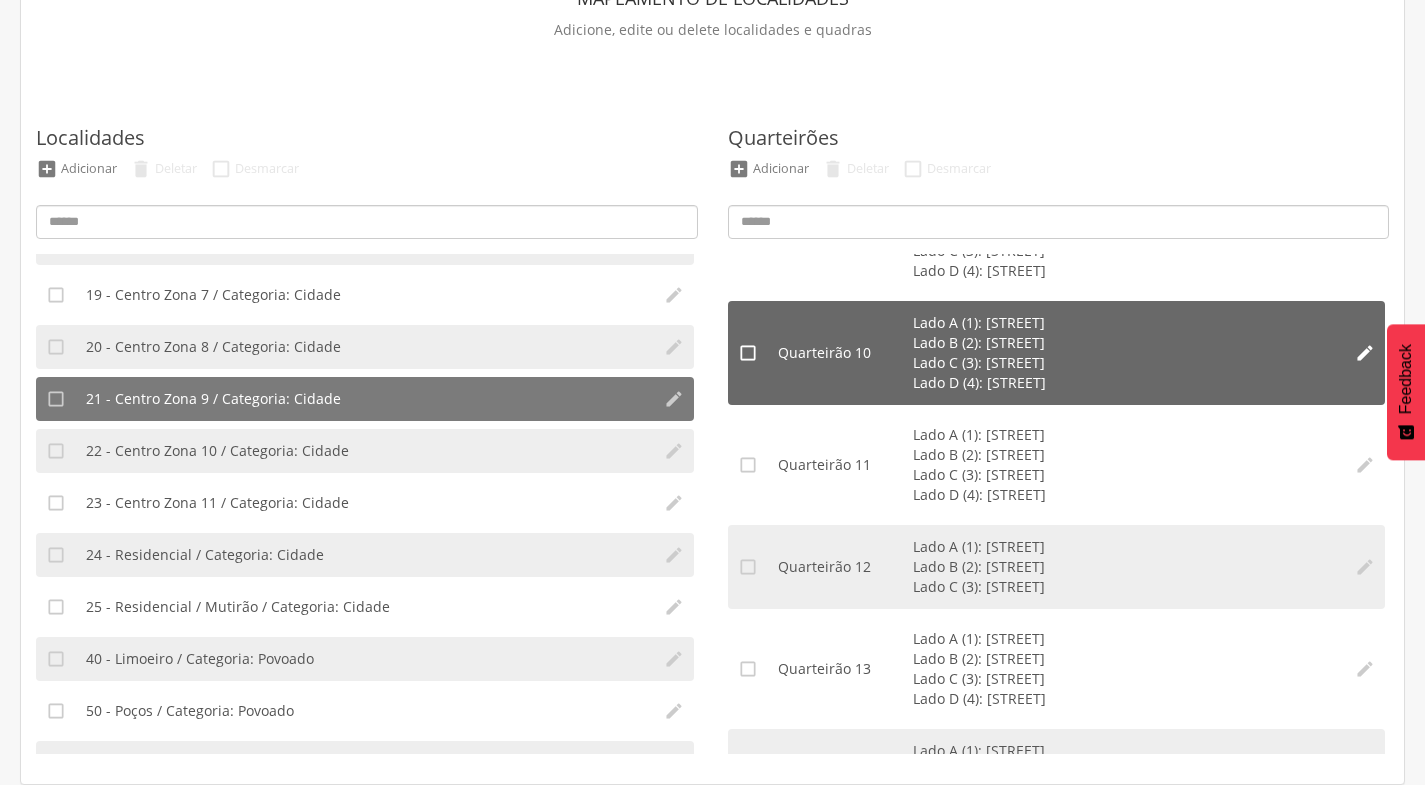 click on "" at bounding box center [1365, 353] 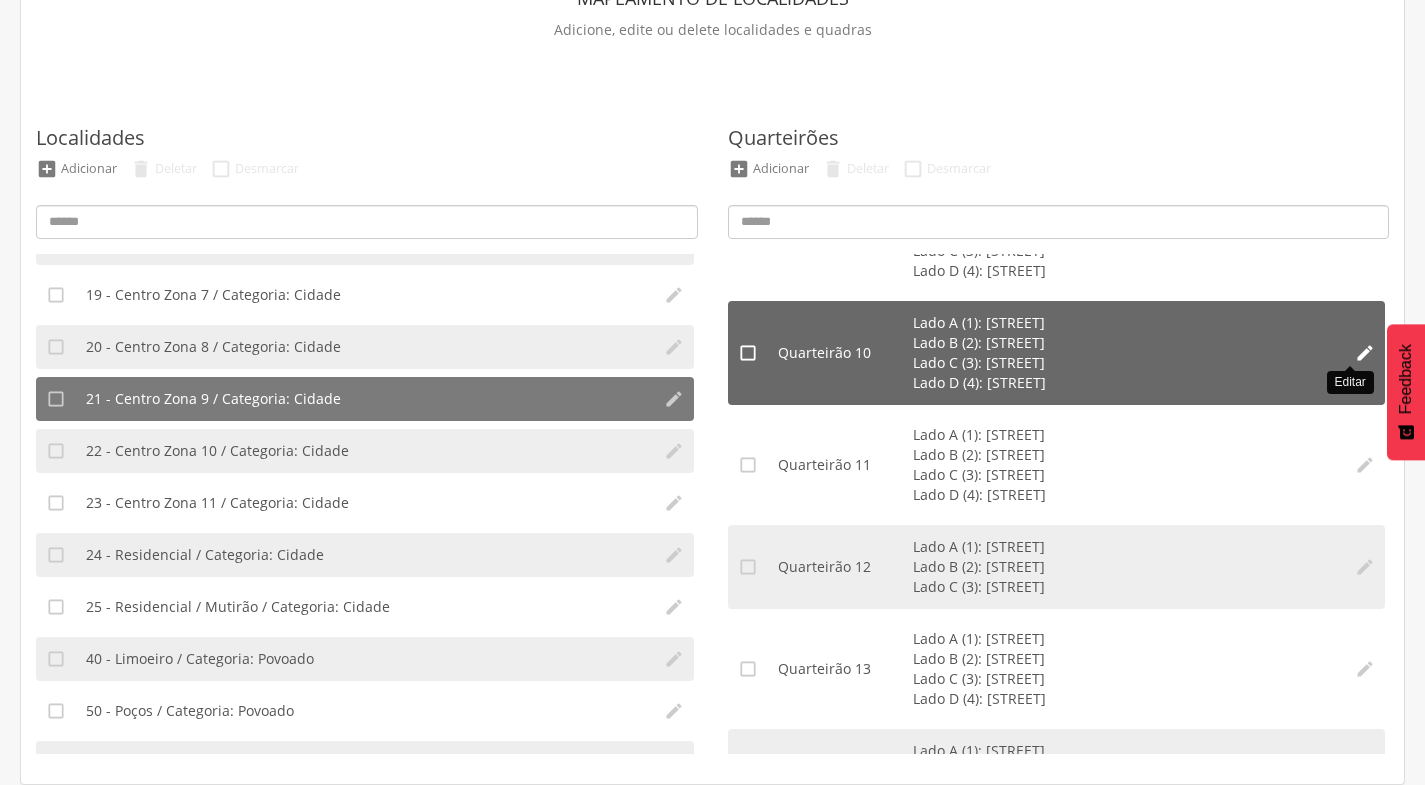click on "" at bounding box center (1365, 353) 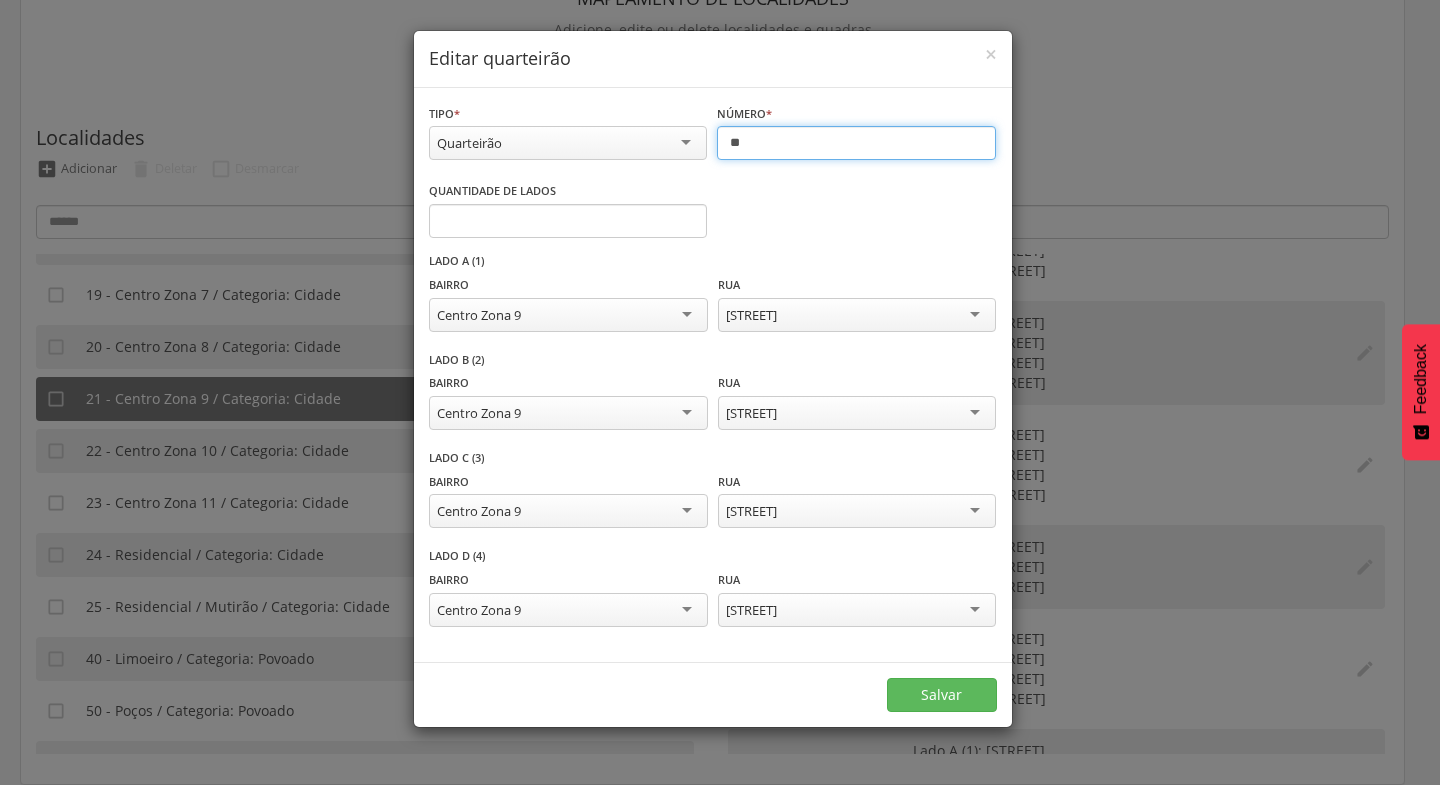 click on "**" at bounding box center [856, 143] 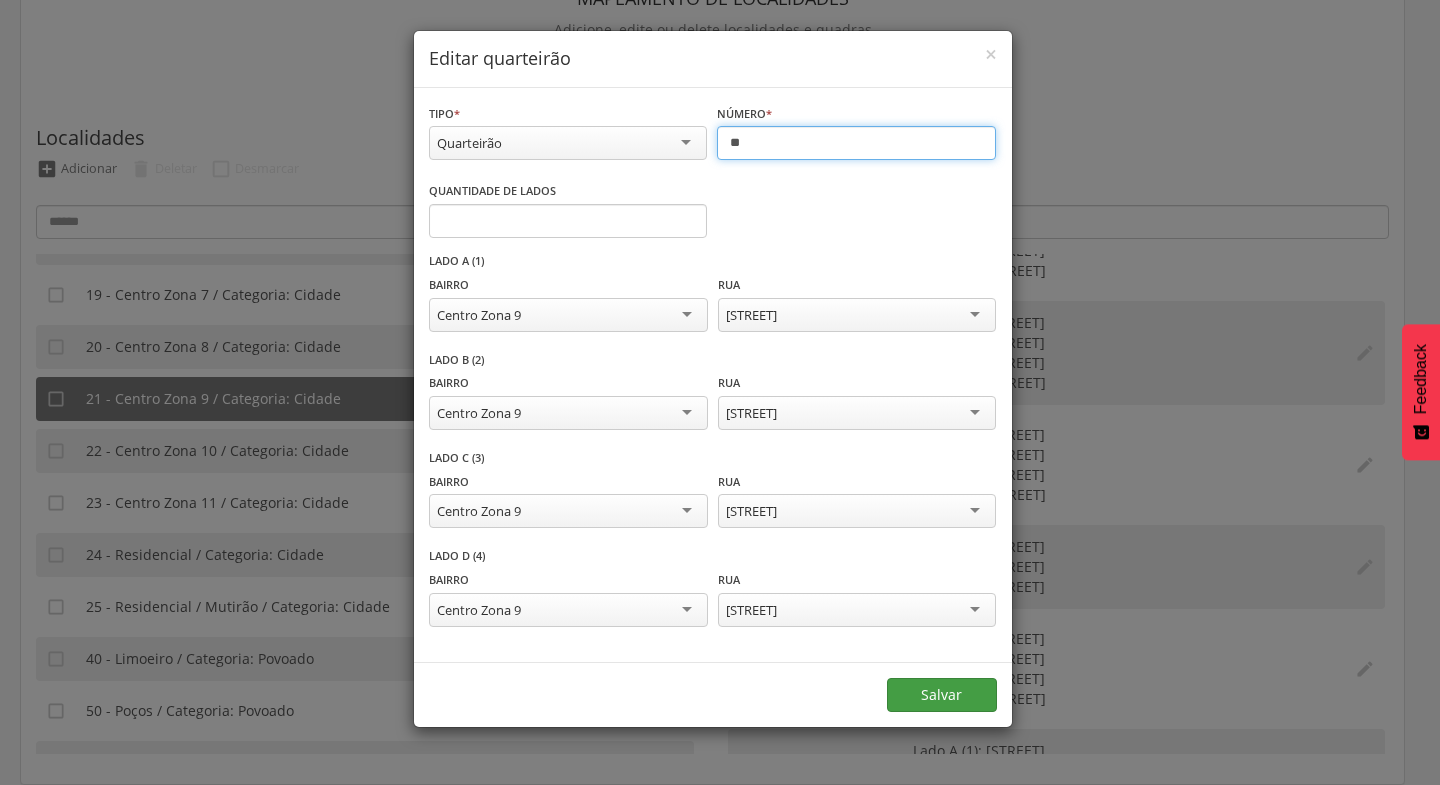 type on "**" 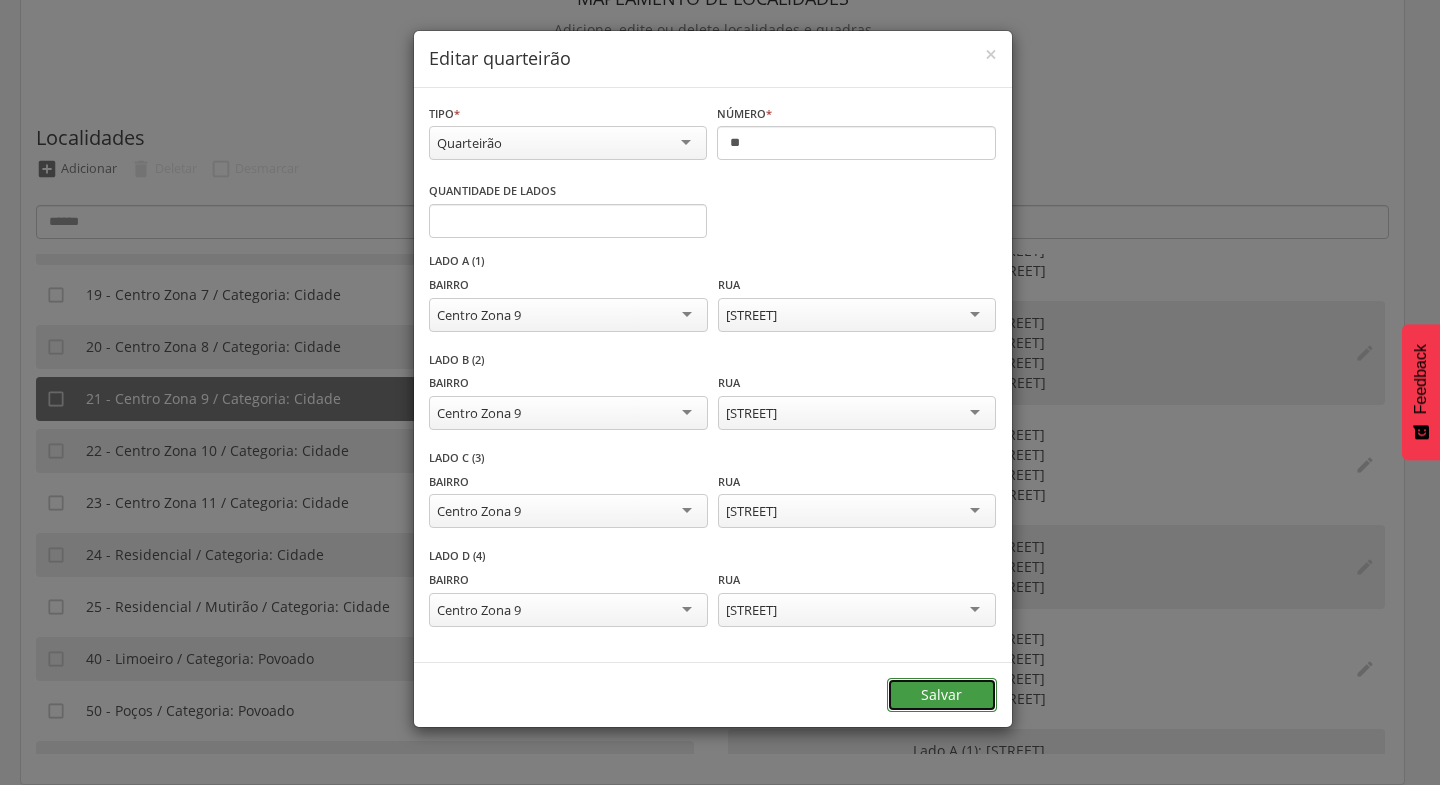 click on "Salvar" at bounding box center [942, 695] 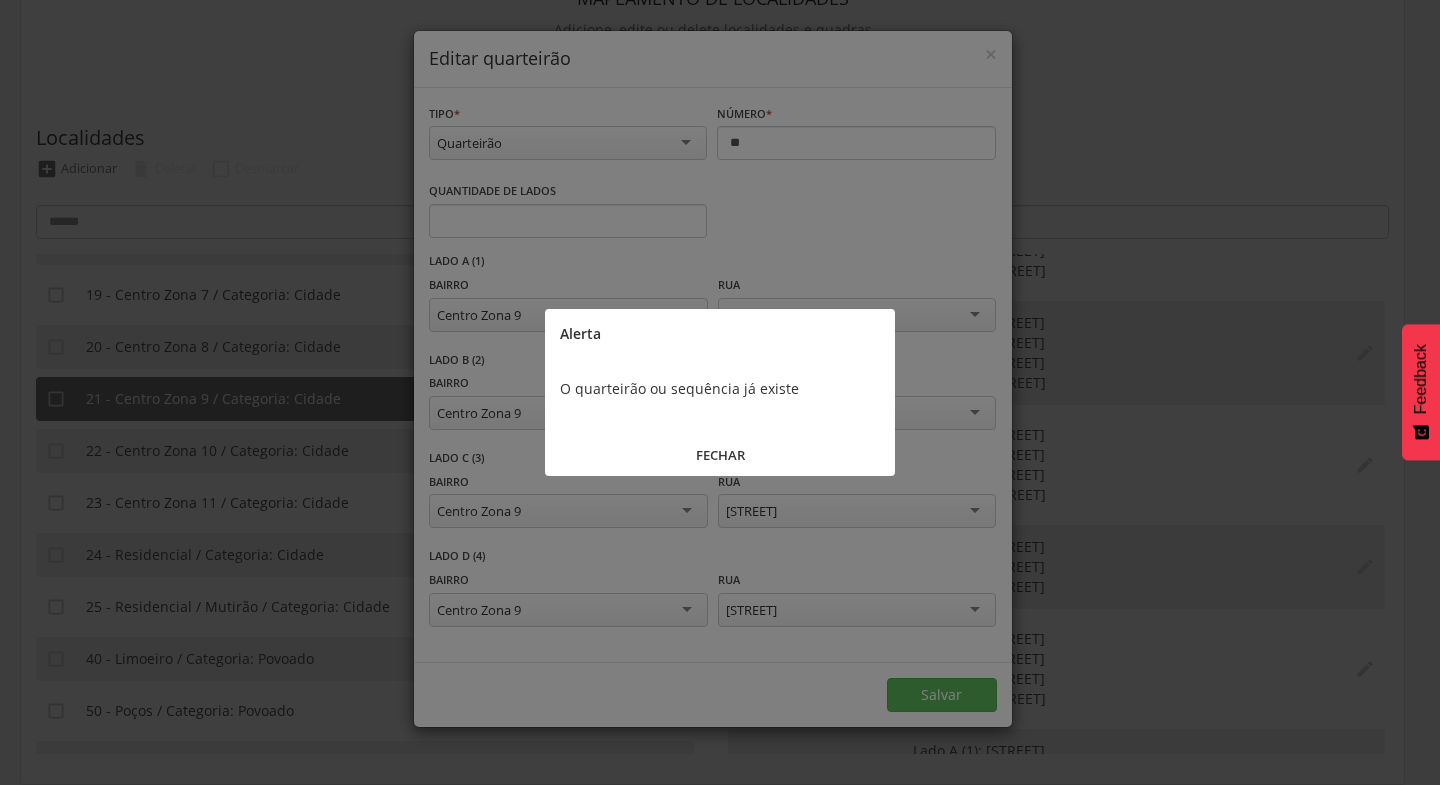 click on "FECHAR" at bounding box center [720, 455] 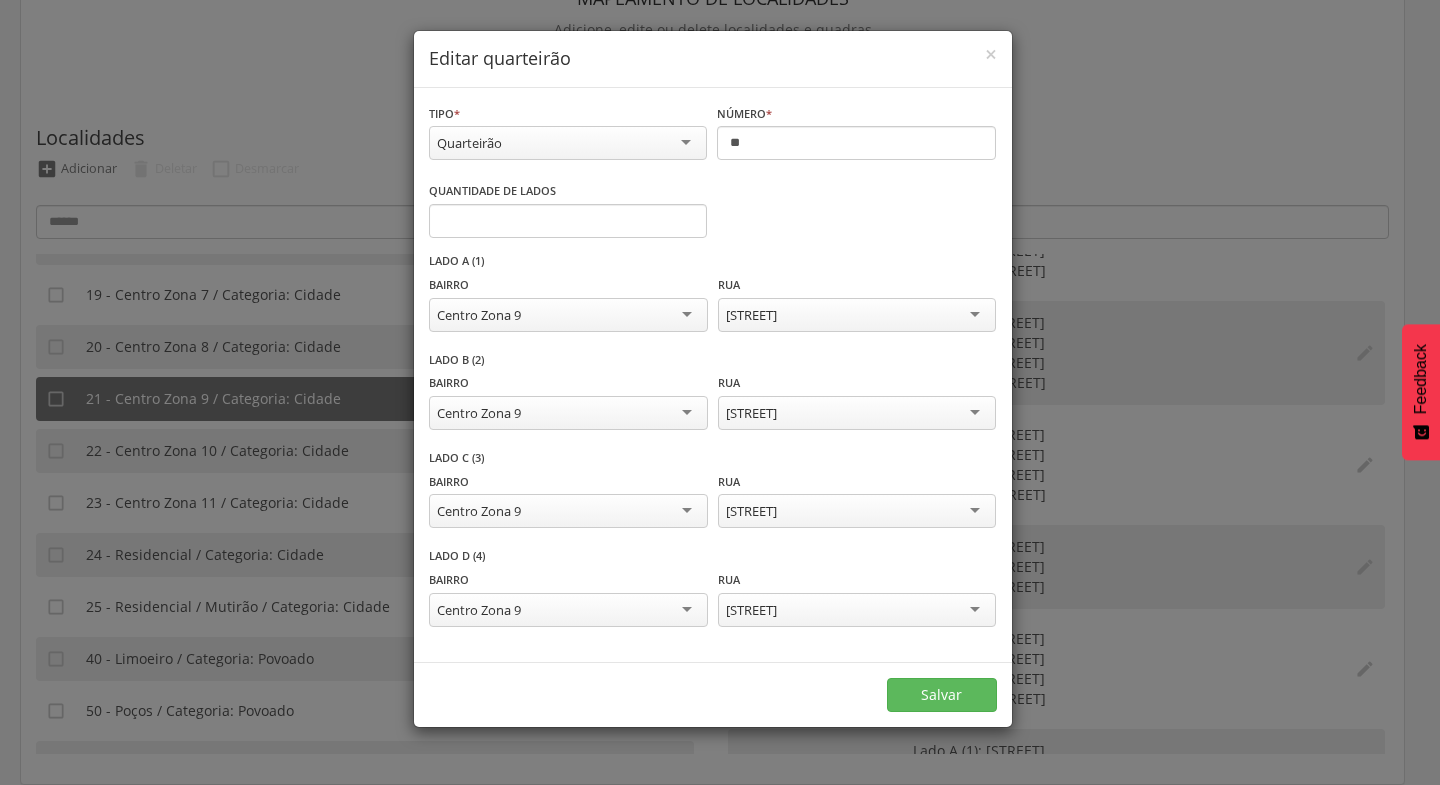 click on "**********" at bounding box center (720, 392) 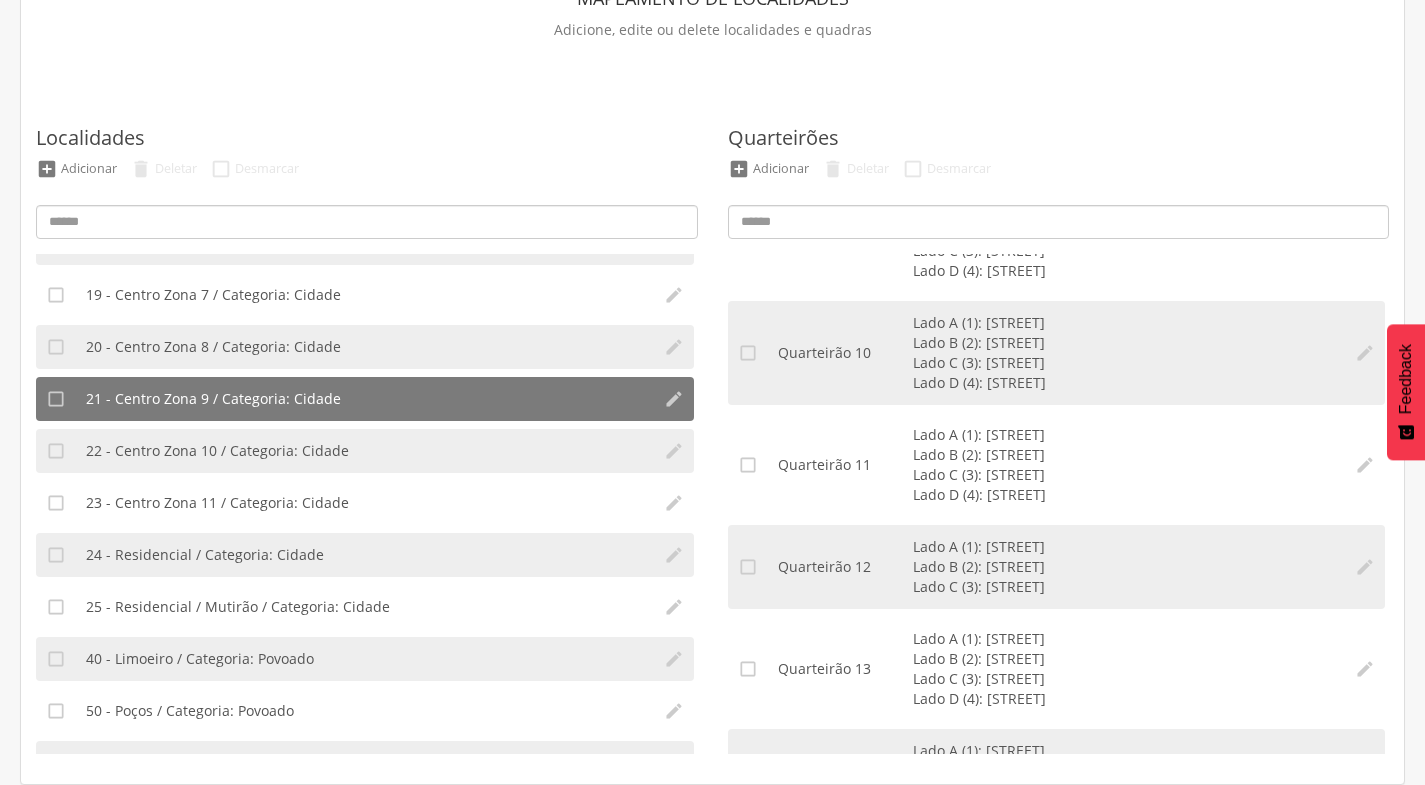 scroll, scrollTop: 0, scrollLeft: 0, axis: both 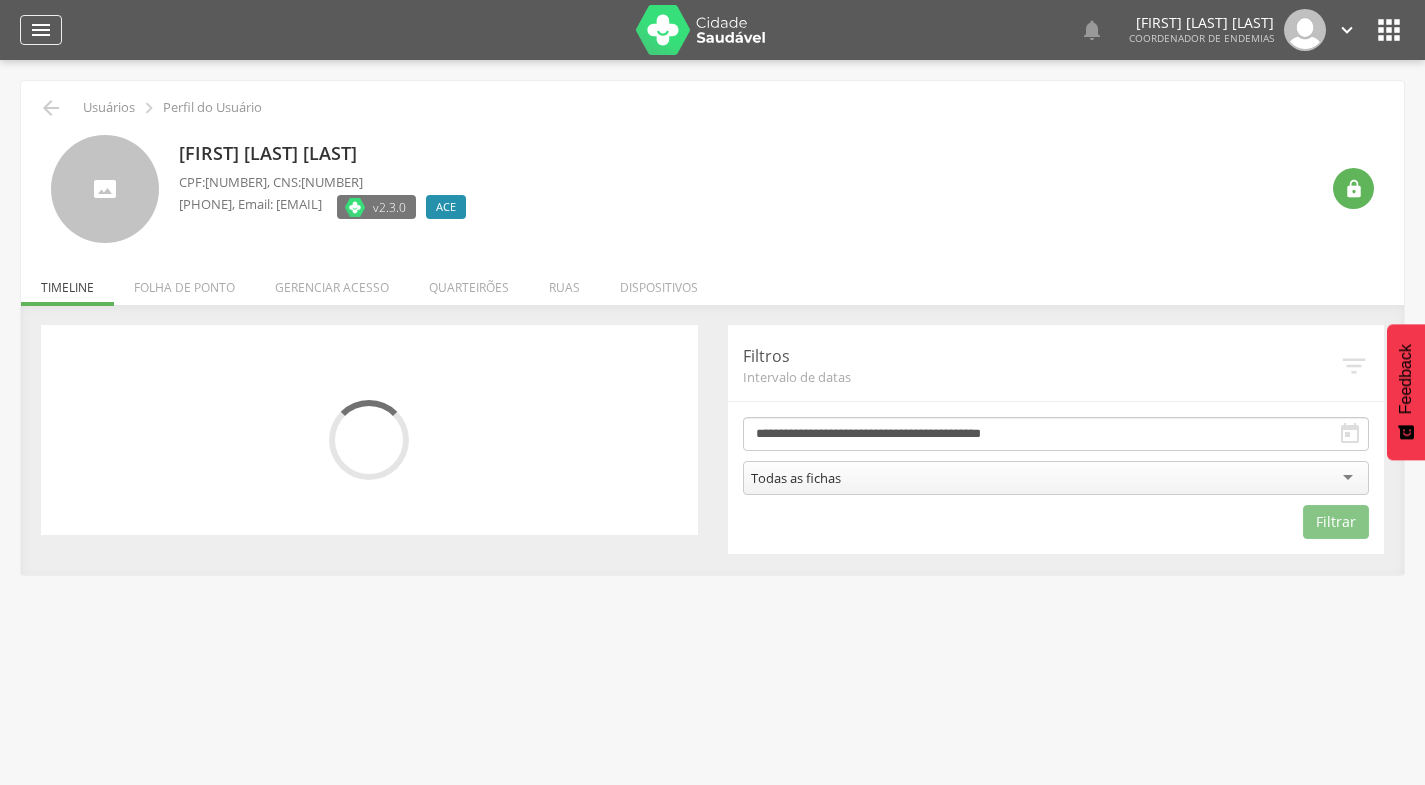 click on "" at bounding box center (41, 30) 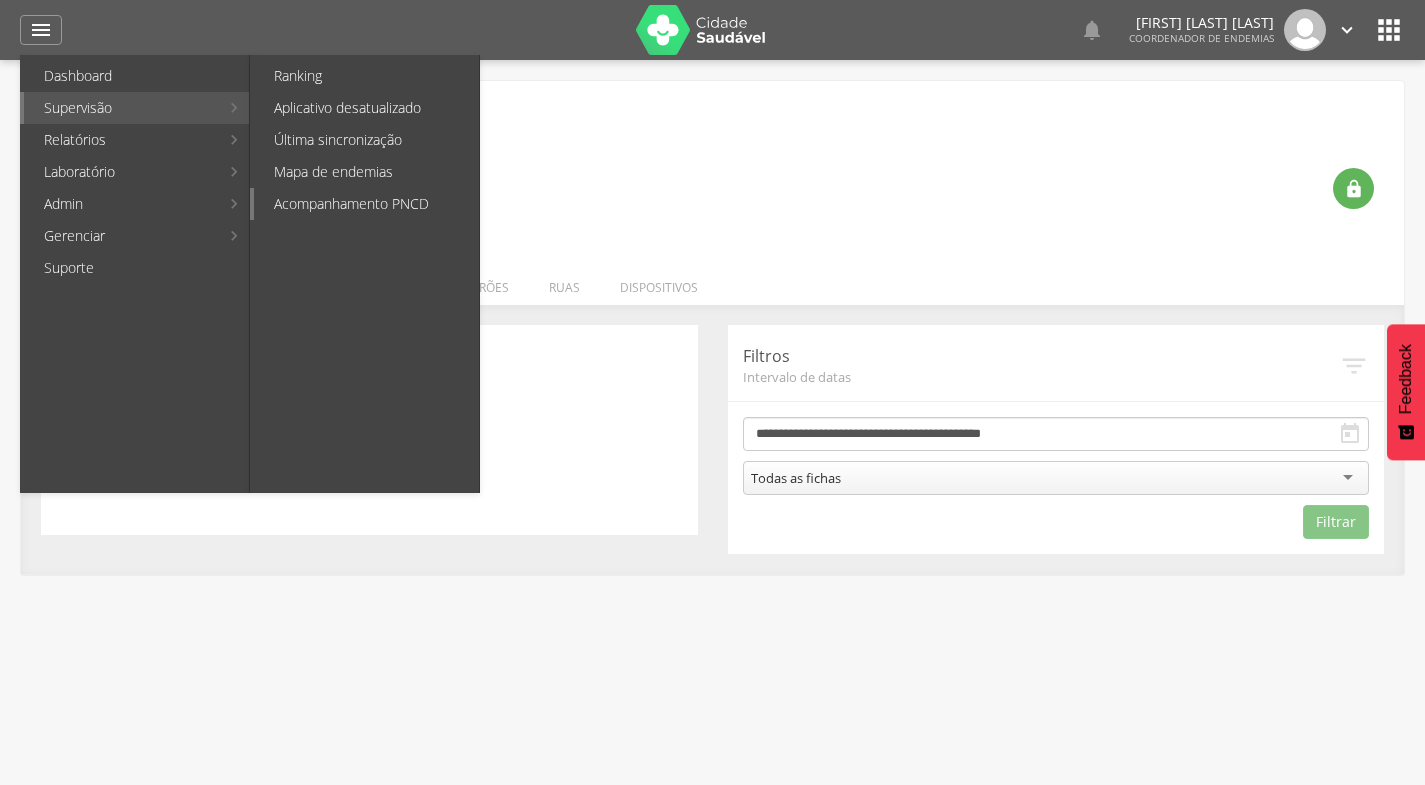 click on "Acompanhamento PNCD" at bounding box center (366, 204) 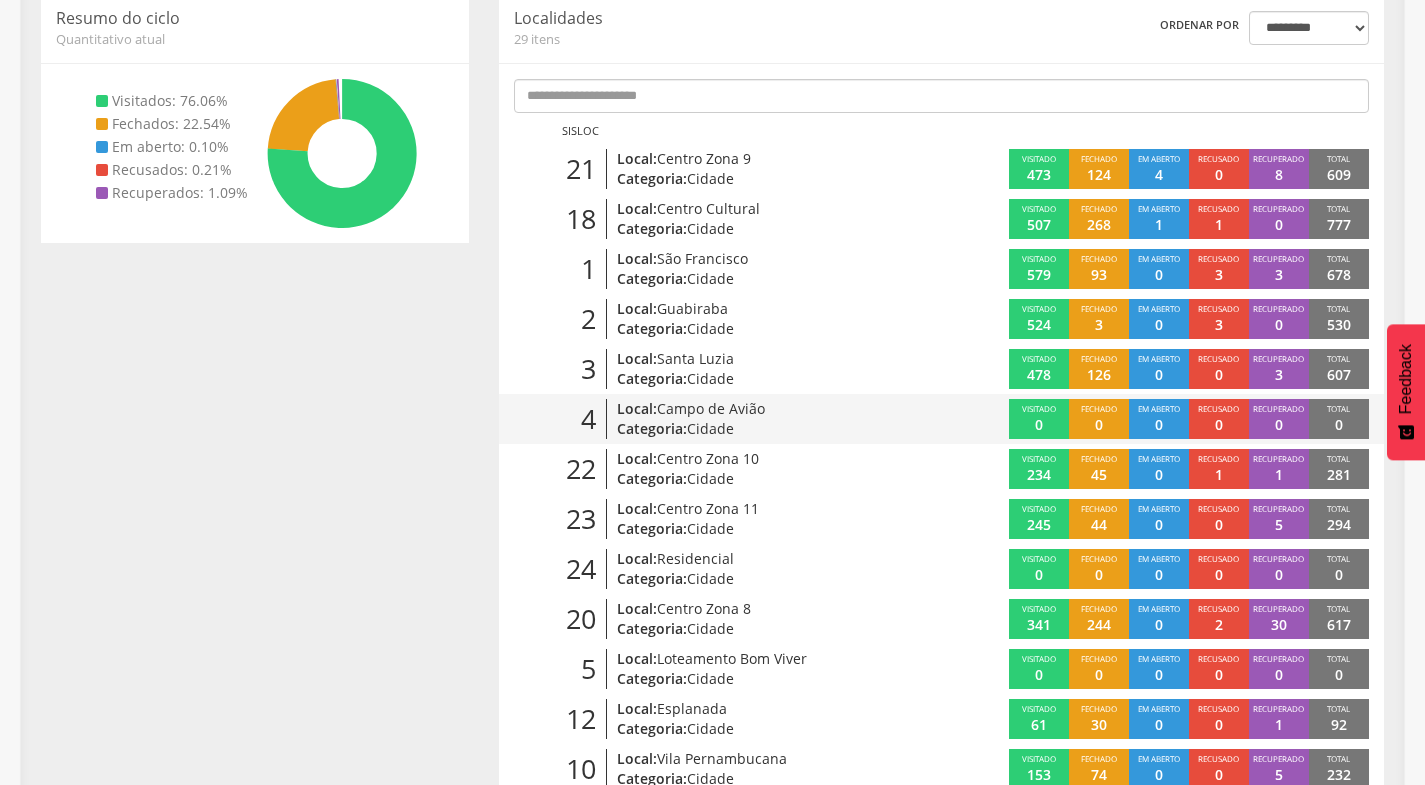 scroll, scrollTop: 400, scrollLeft: 0, axis: vertical 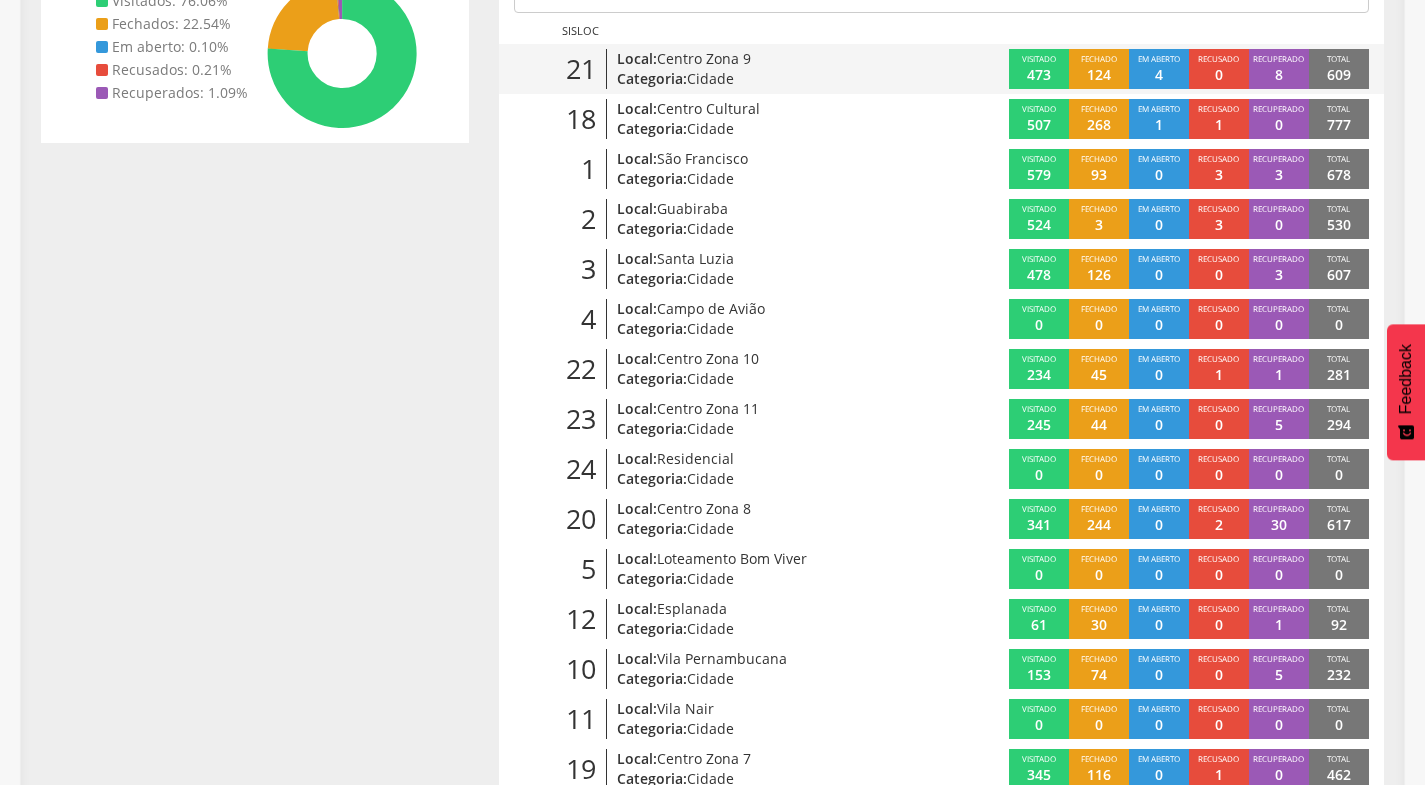 click on "Centro Zona 9" at bounding box center [704, 58] 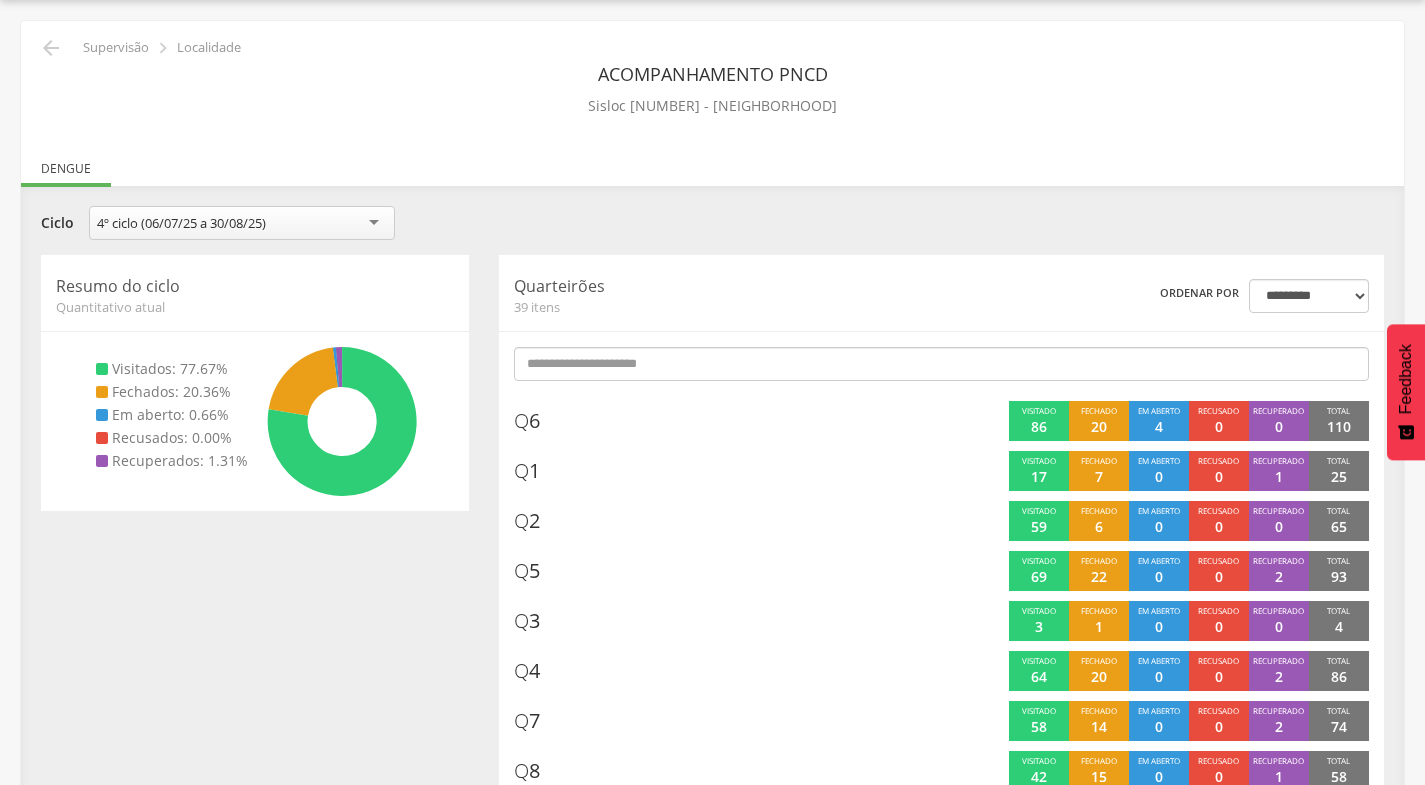 scroll, scrollTop: 400, scrollLeft: 0, axis: vertical 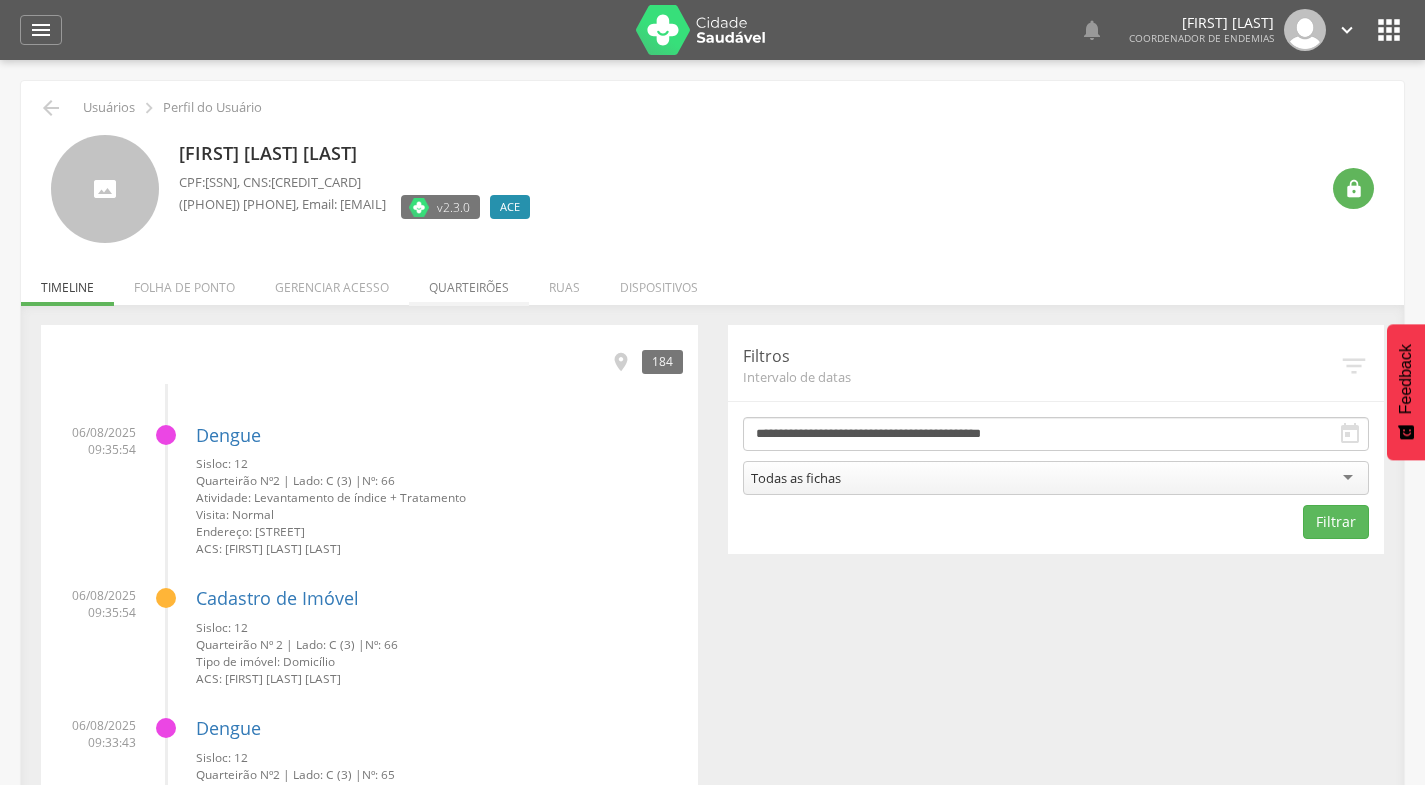 click on "Quarteirões" at bounding box center (469, 282) 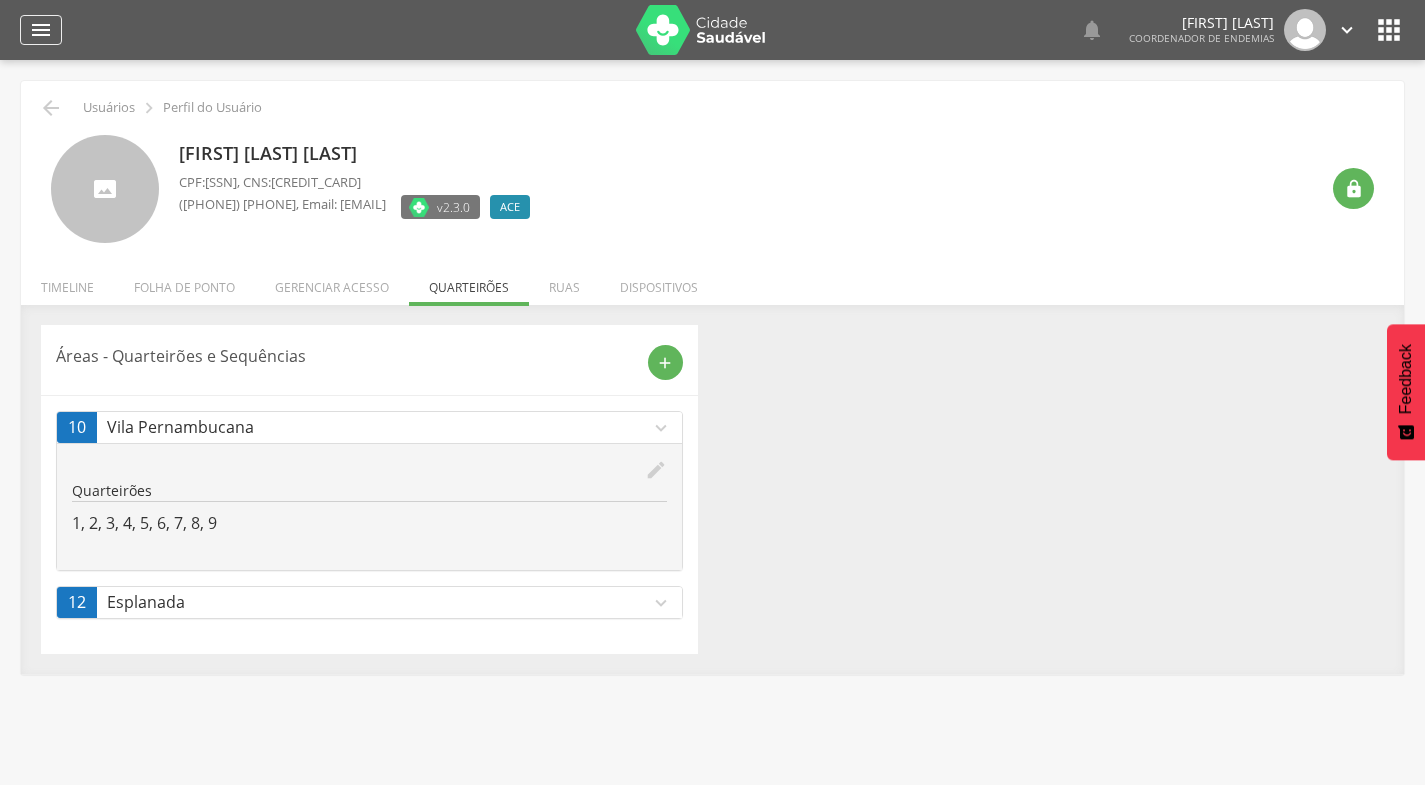 click on "" at bounding box center (41, 30) 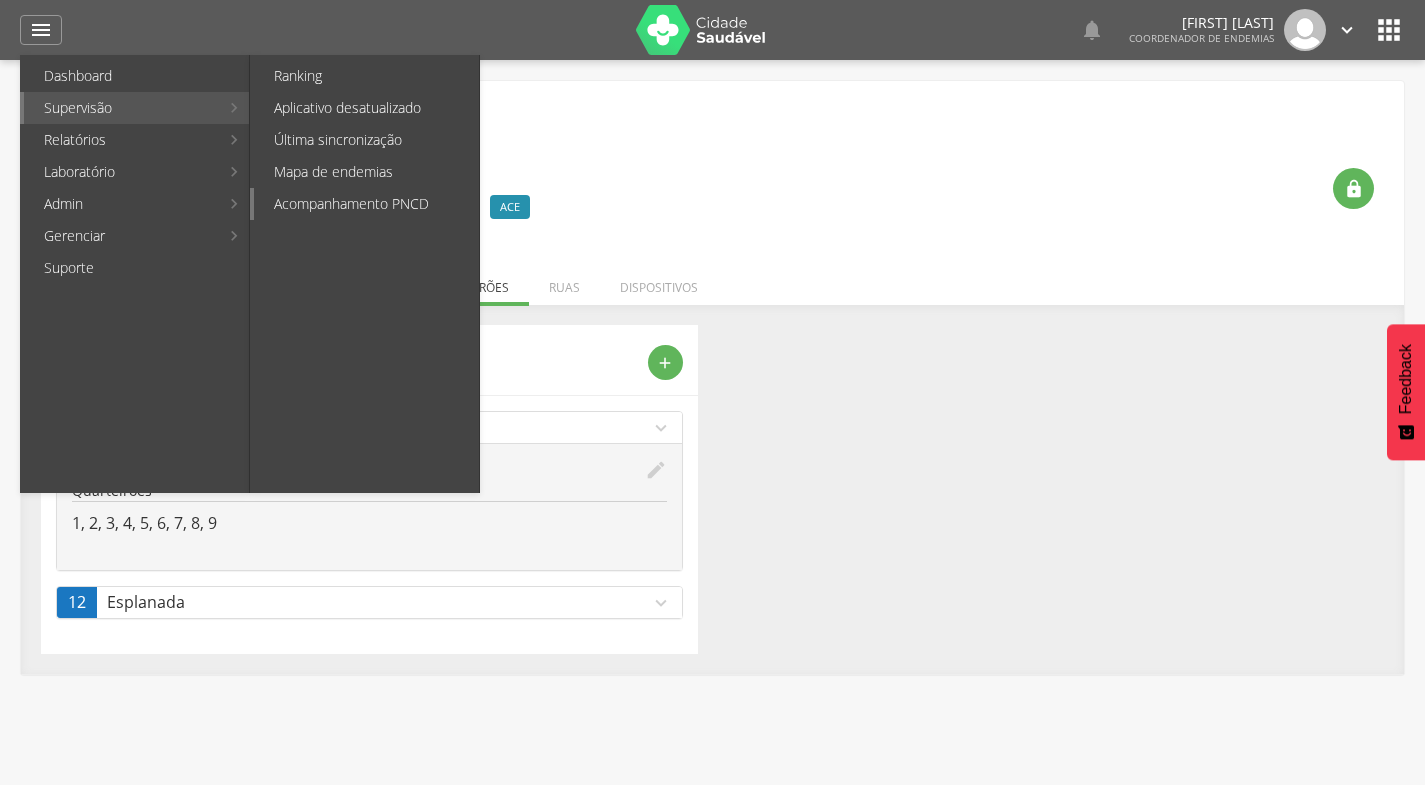 click on "Acompanhamento PNCD" at bounding box center (366, 204) 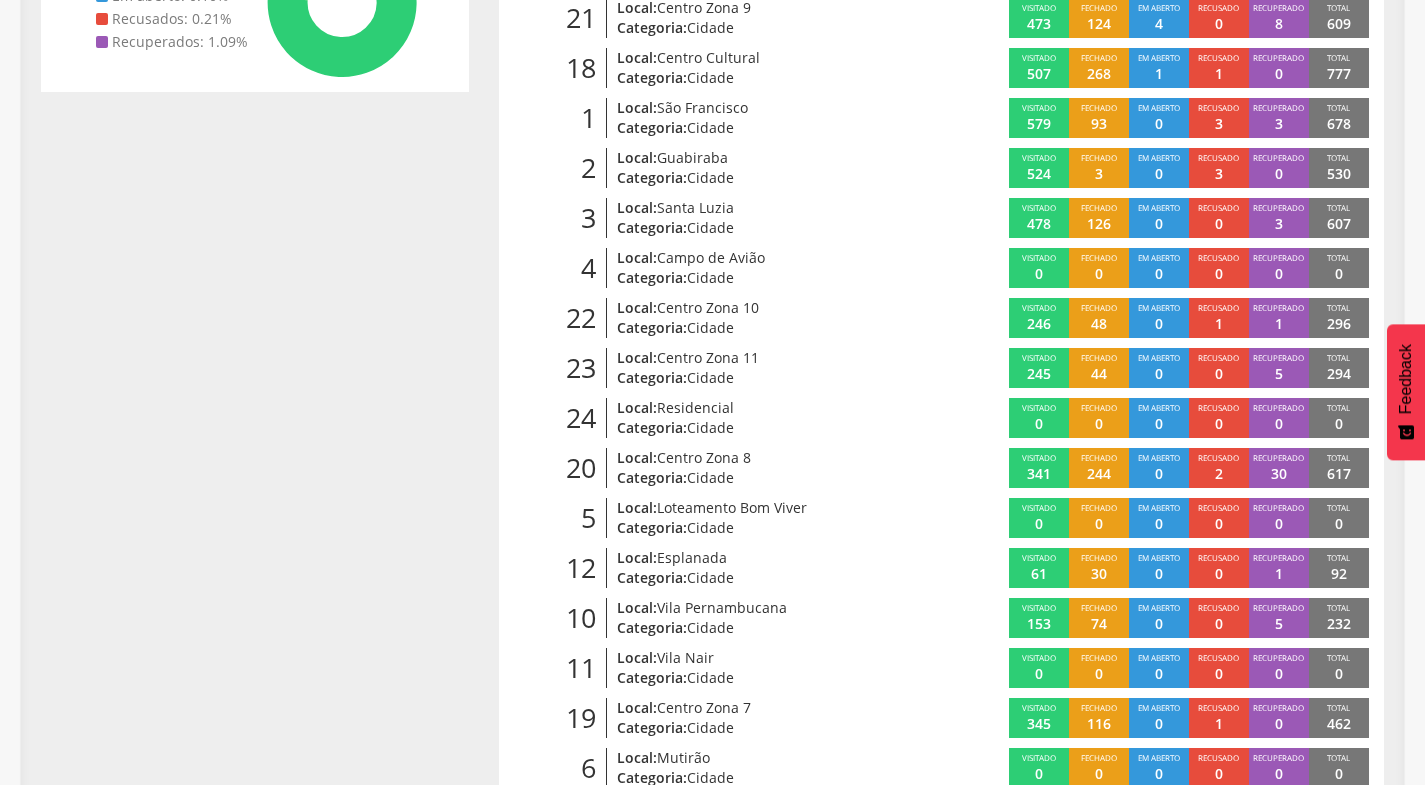 scroll, scrollTop: 462, scrollLeft: 0, axis: vertical 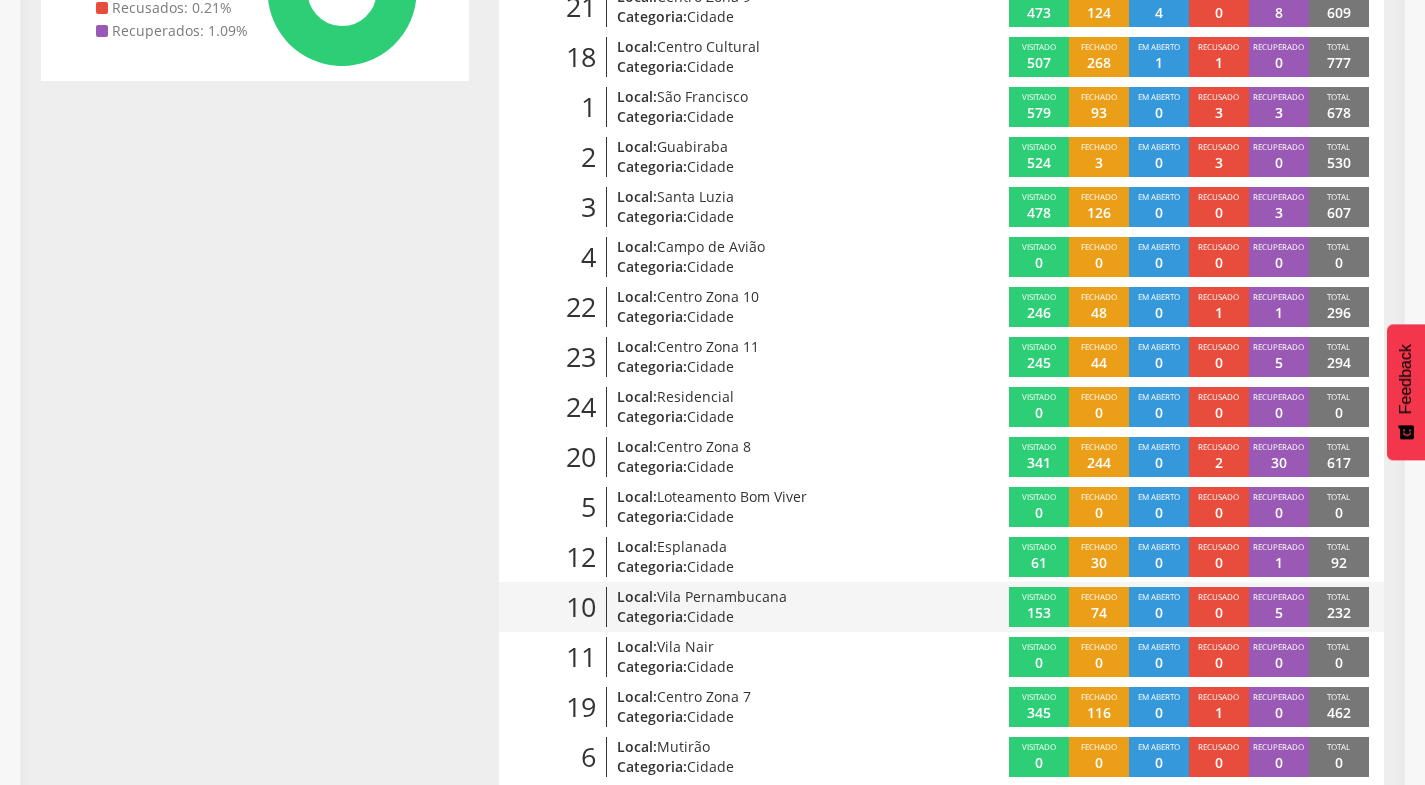click on "Local:  Vila Pernambucana" at bounding box center (758, 597) 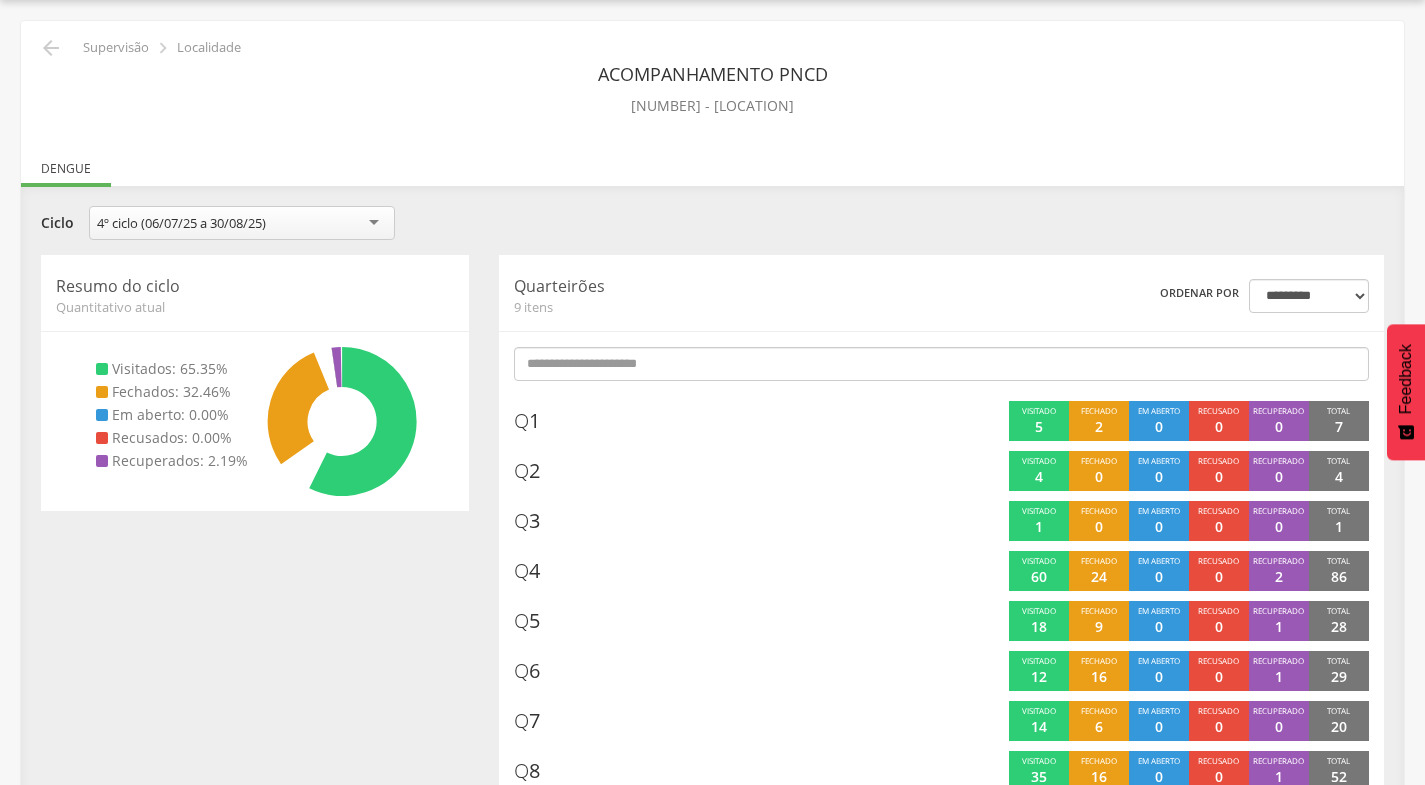 scroll, scrollTop: 157, scrollLeft: 0, axis: vertical 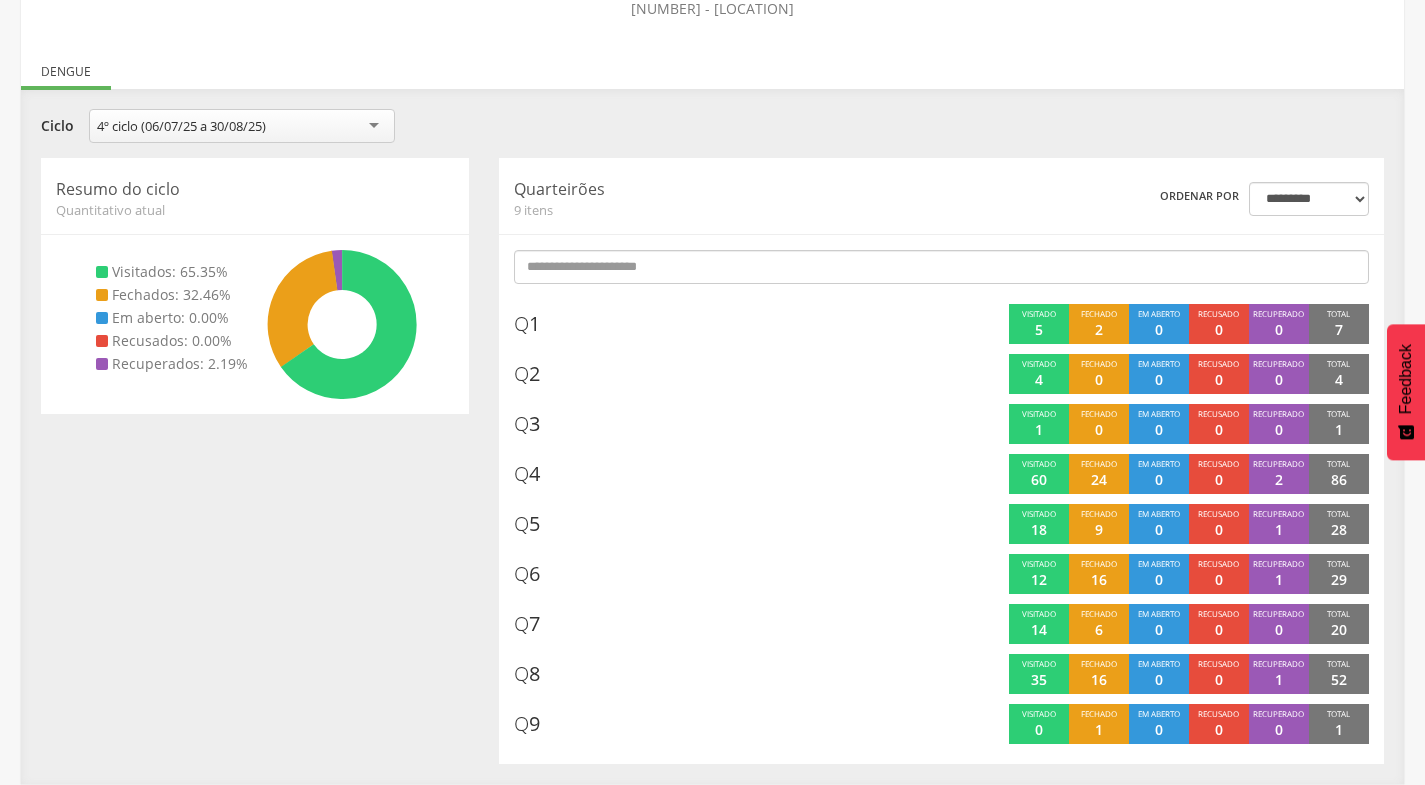 click on "4º ciclo (06/07/25 a 30/08/25)" at bounding box center [242, 126] 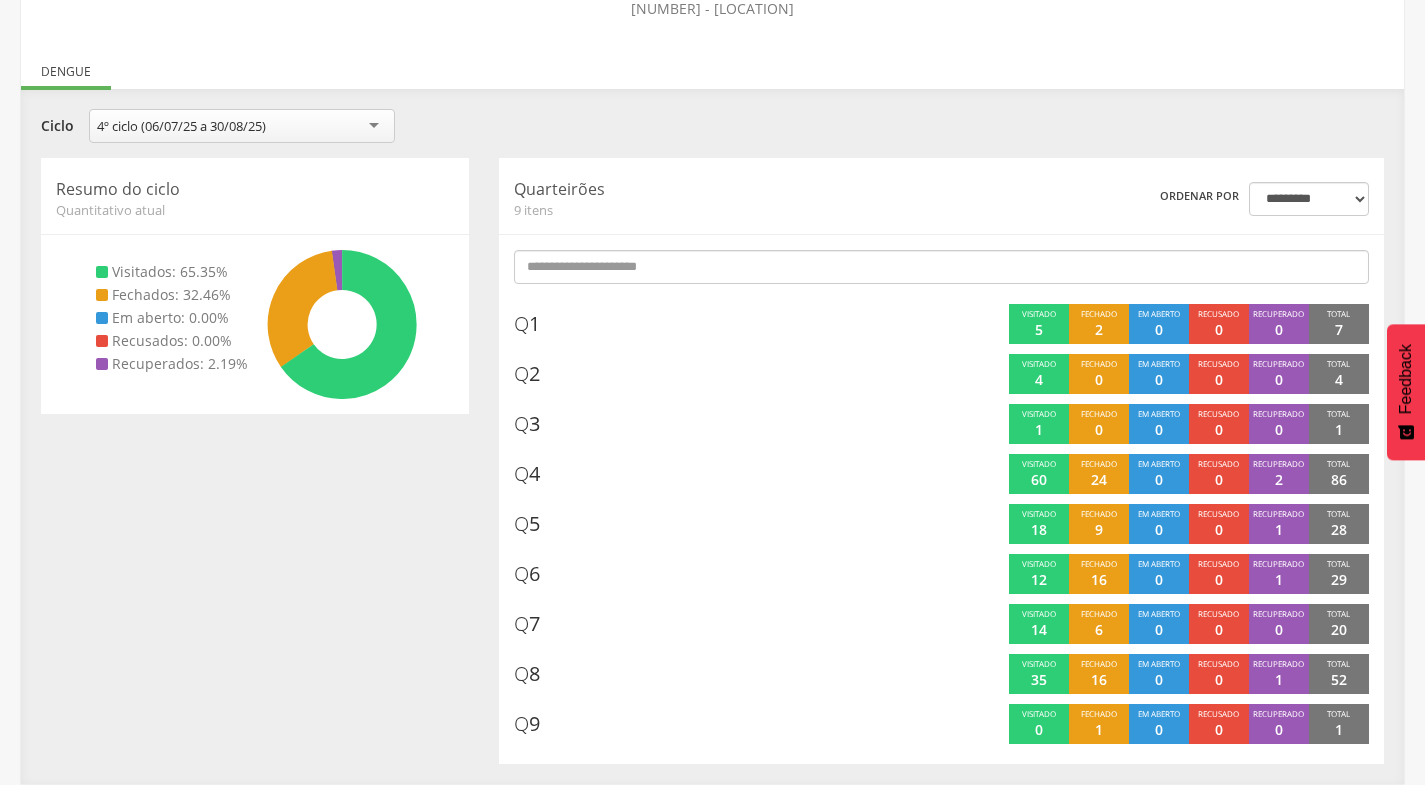 click on "4º ciclo (06/07/25 a 30/08/25)" at bounding box center (181, 126) 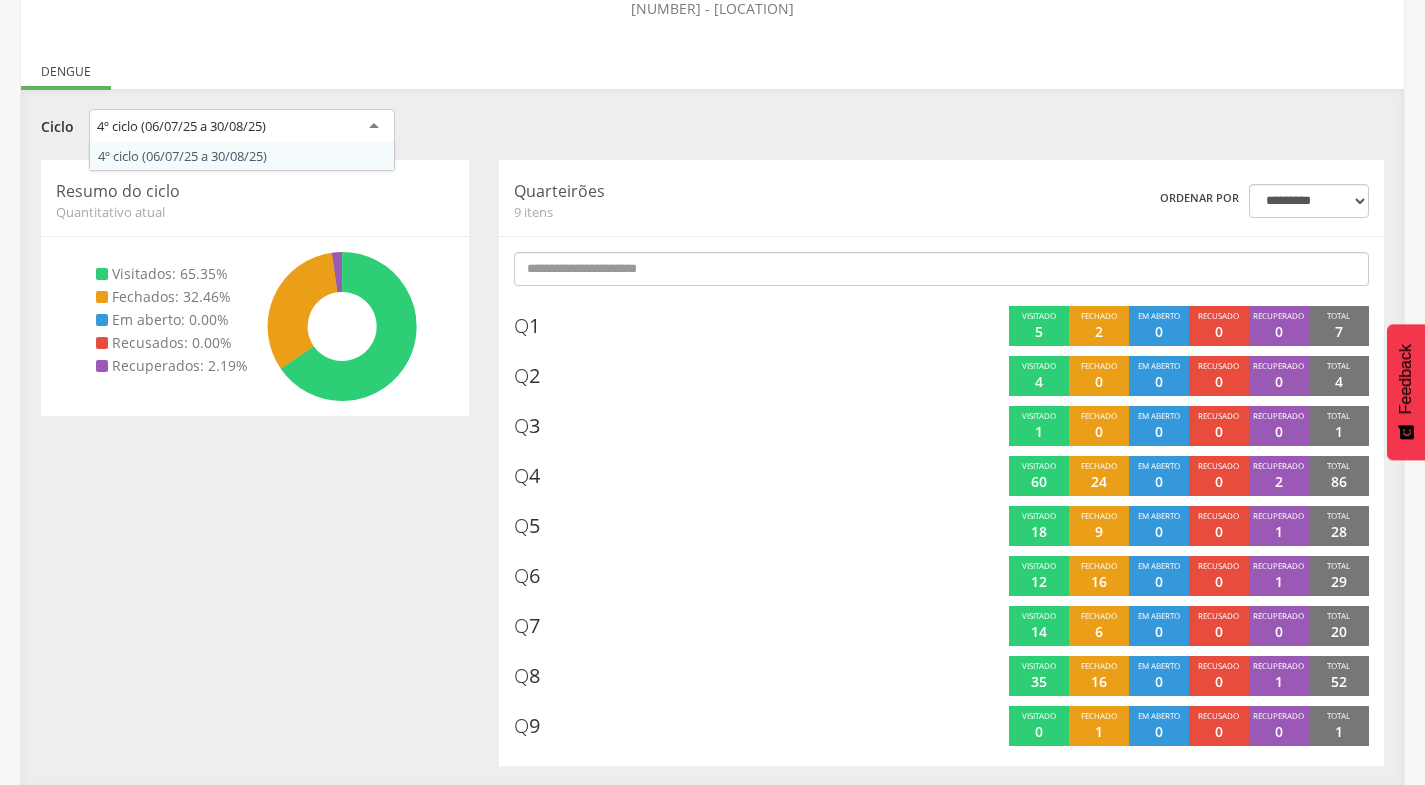 scroll, scrollTop: 60, scrollLeft: 0, axis: vertical 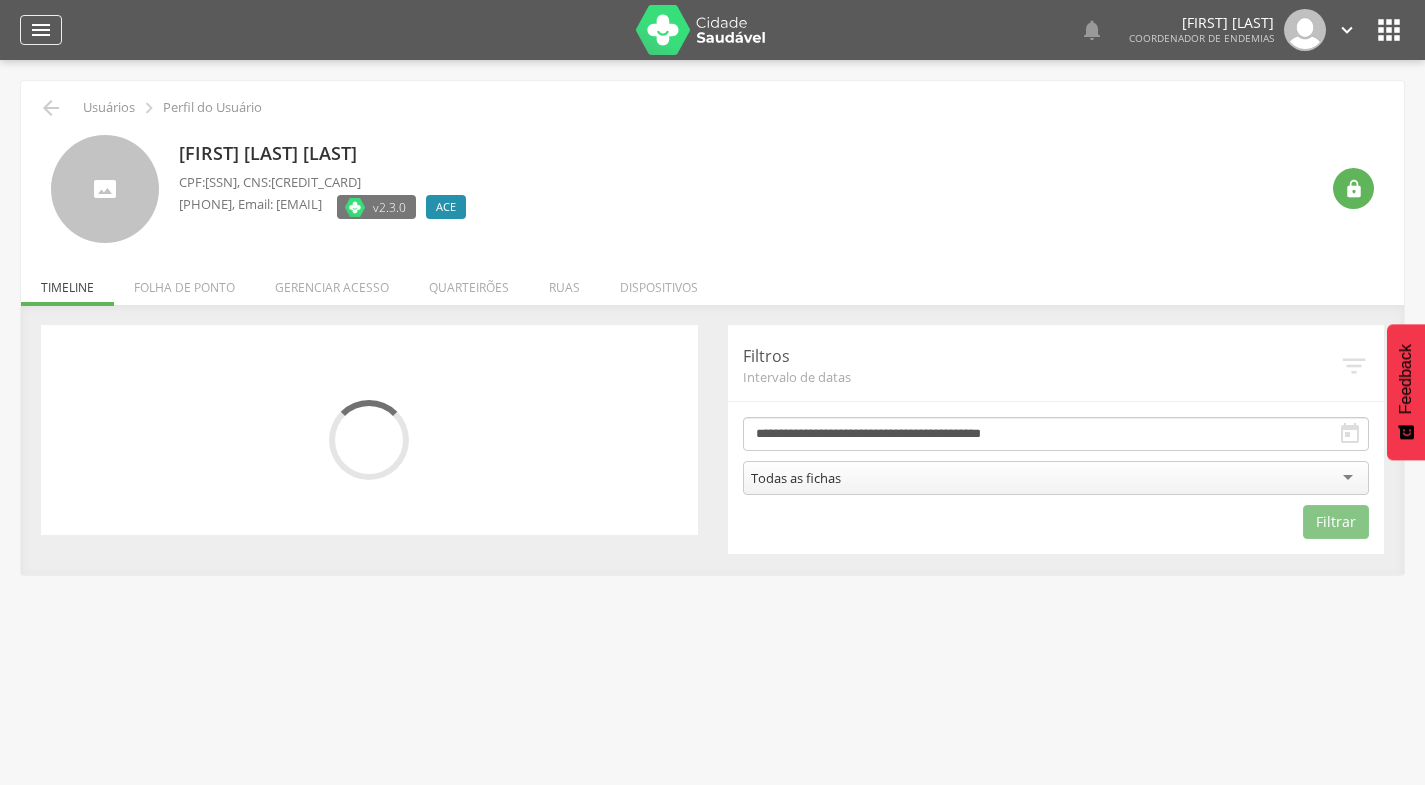 click on "" at bounding box center (41, 30) 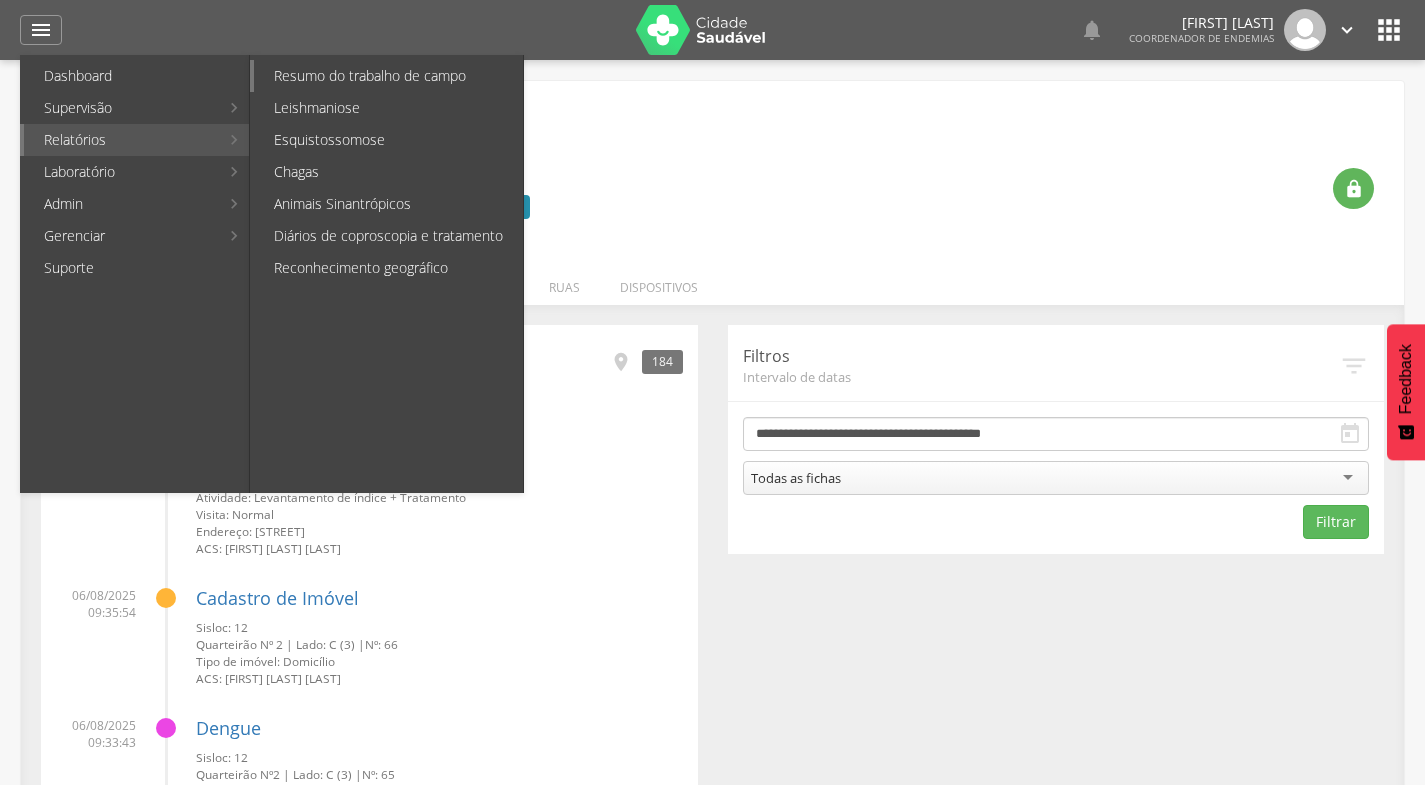 click on "Resumo do trabalho de campo" at bounding box center [388, 76] 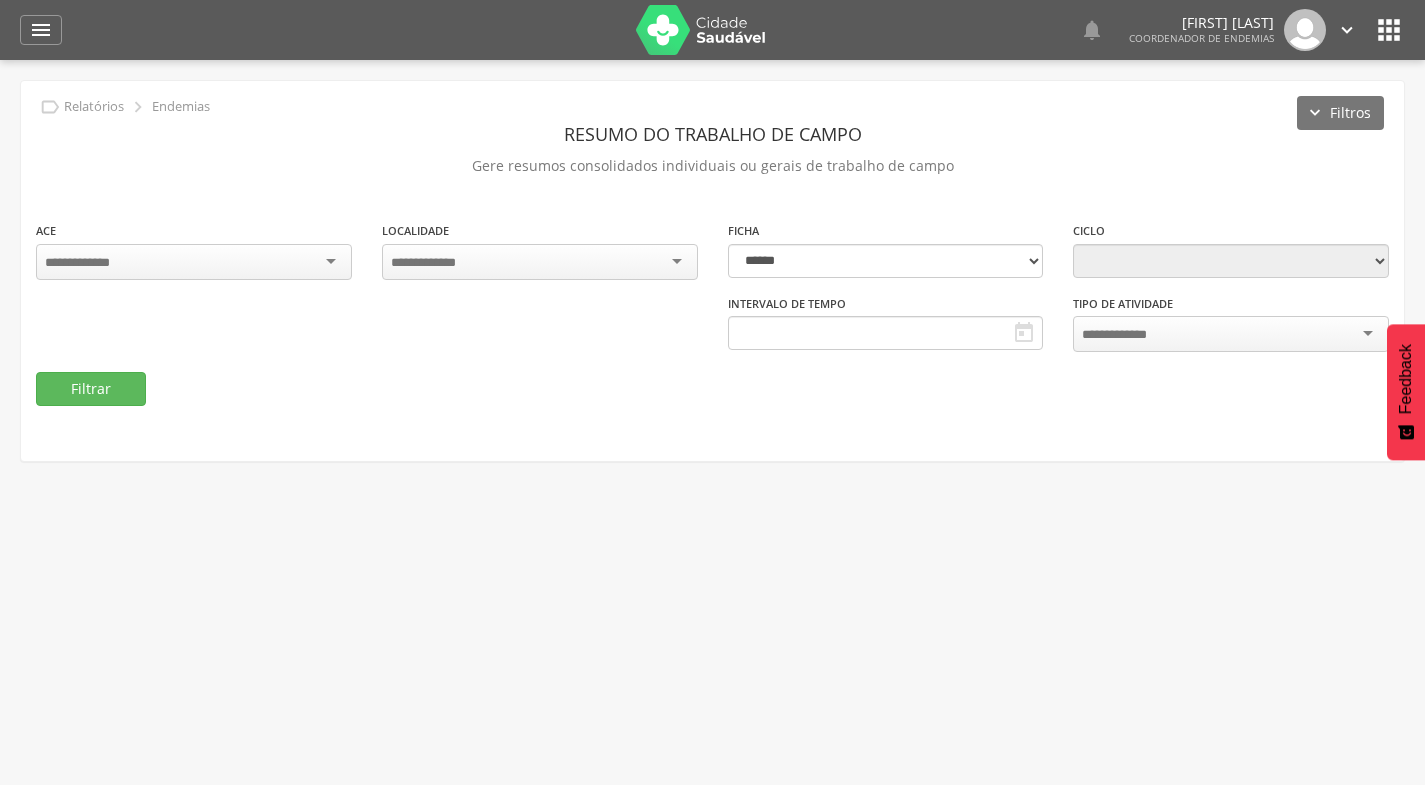 type on "**********" 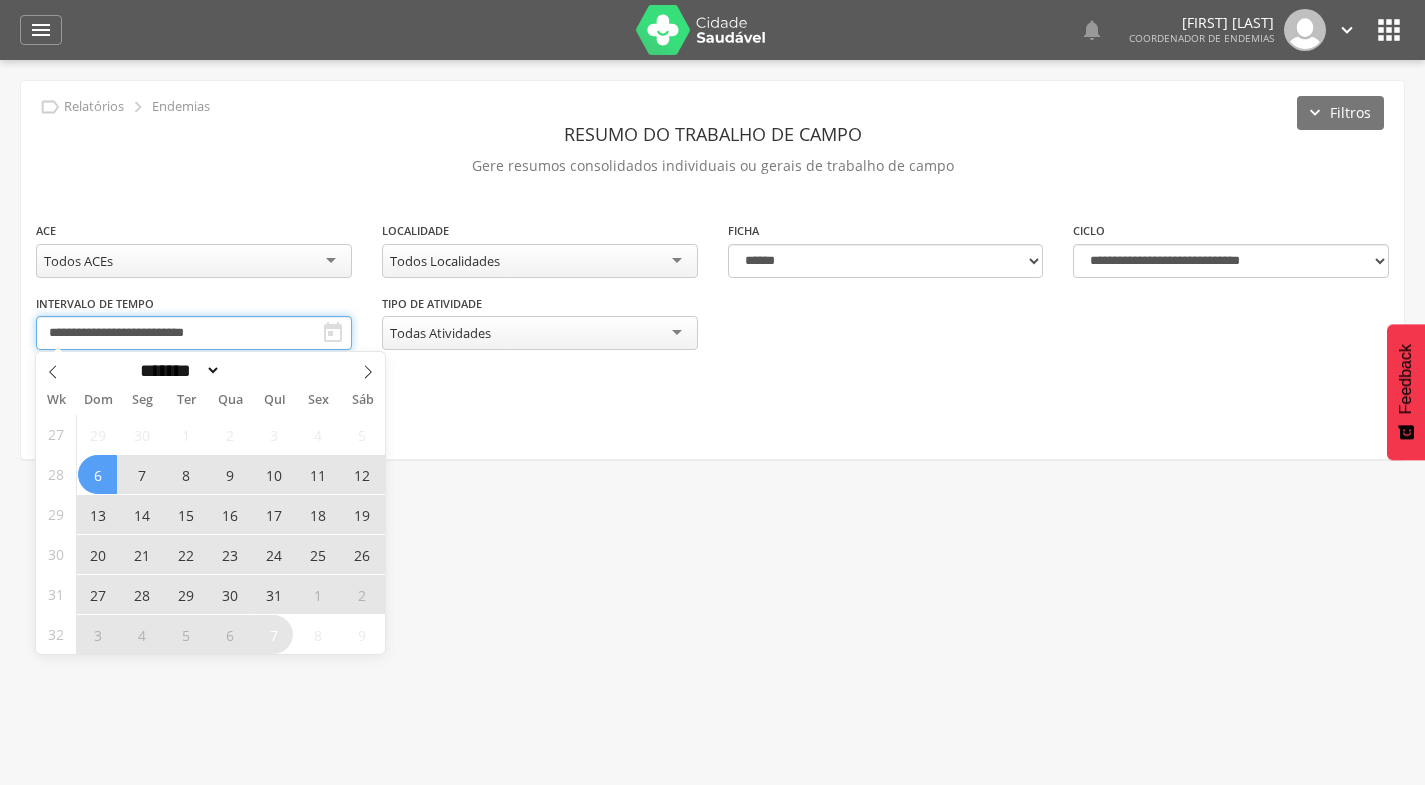 click on "**********" at bounding box center (194, 333) 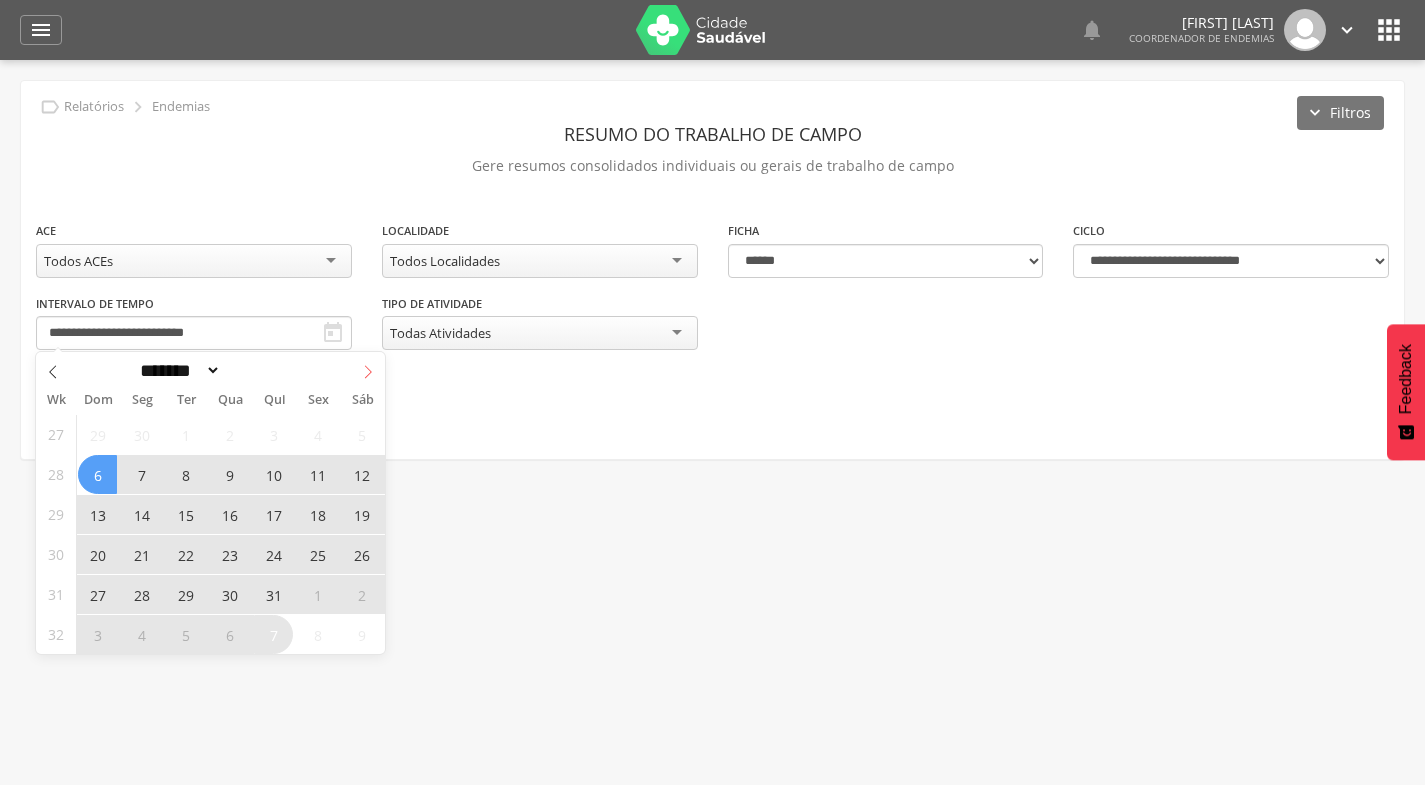 click 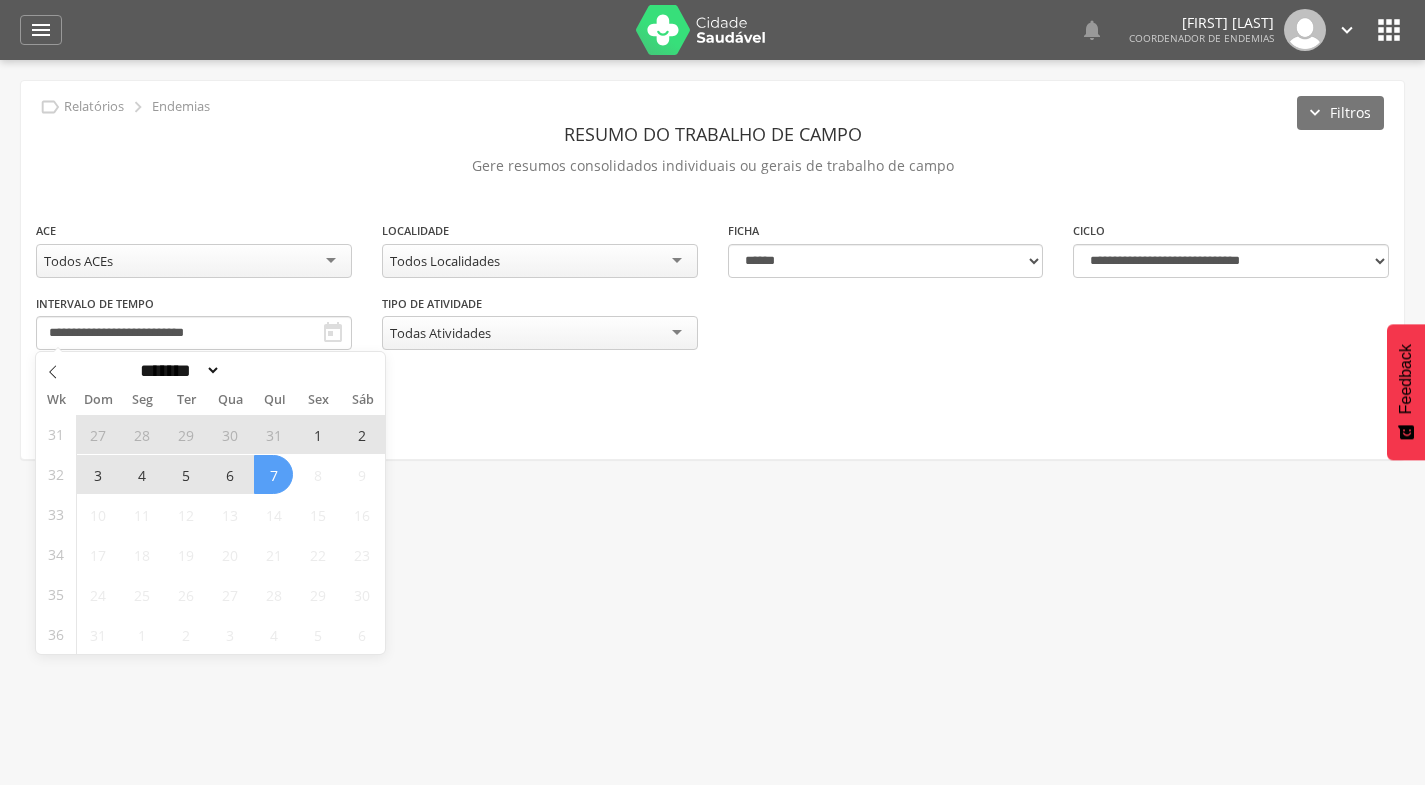 click on "3" at bounding box center (97, 474) 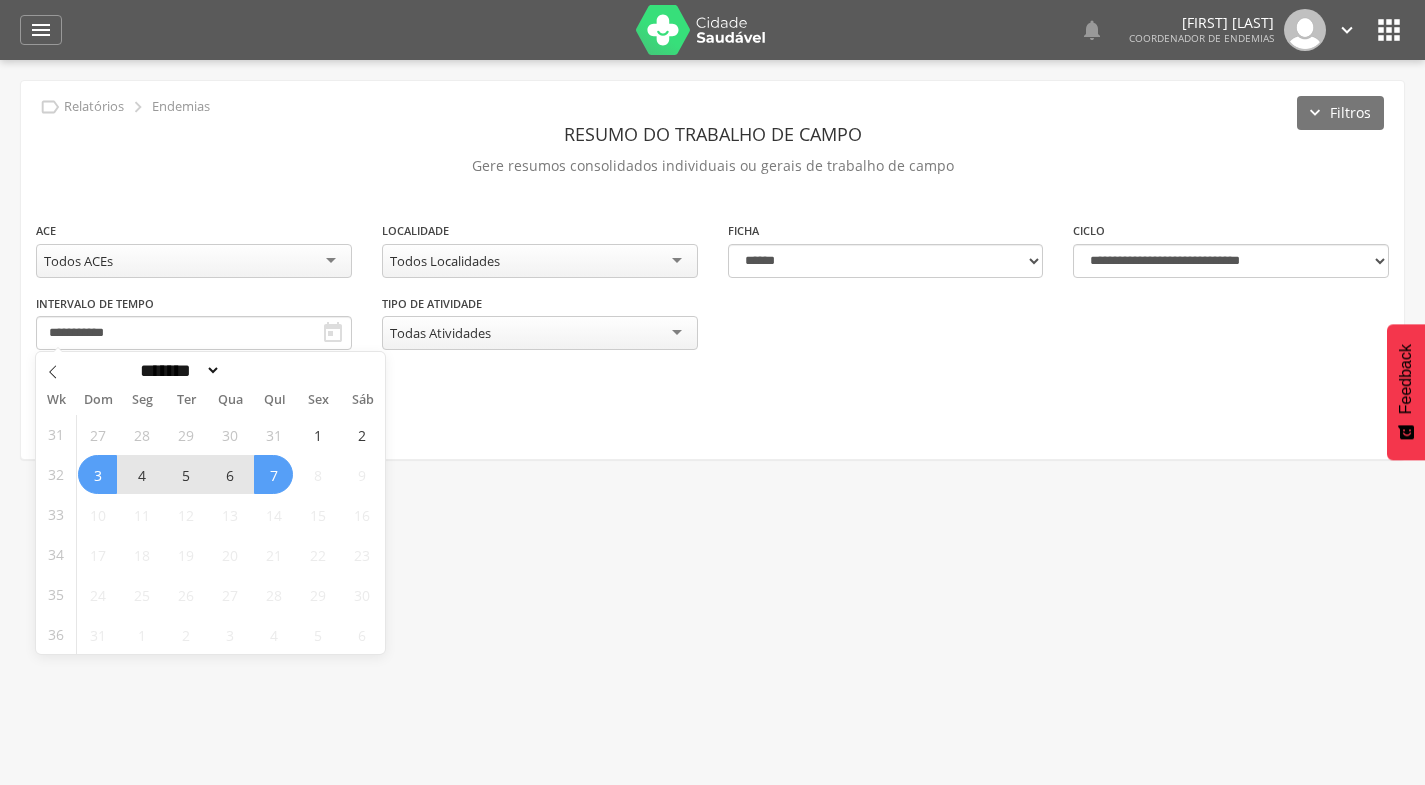 click on "7" at bounding box center (273, 474) 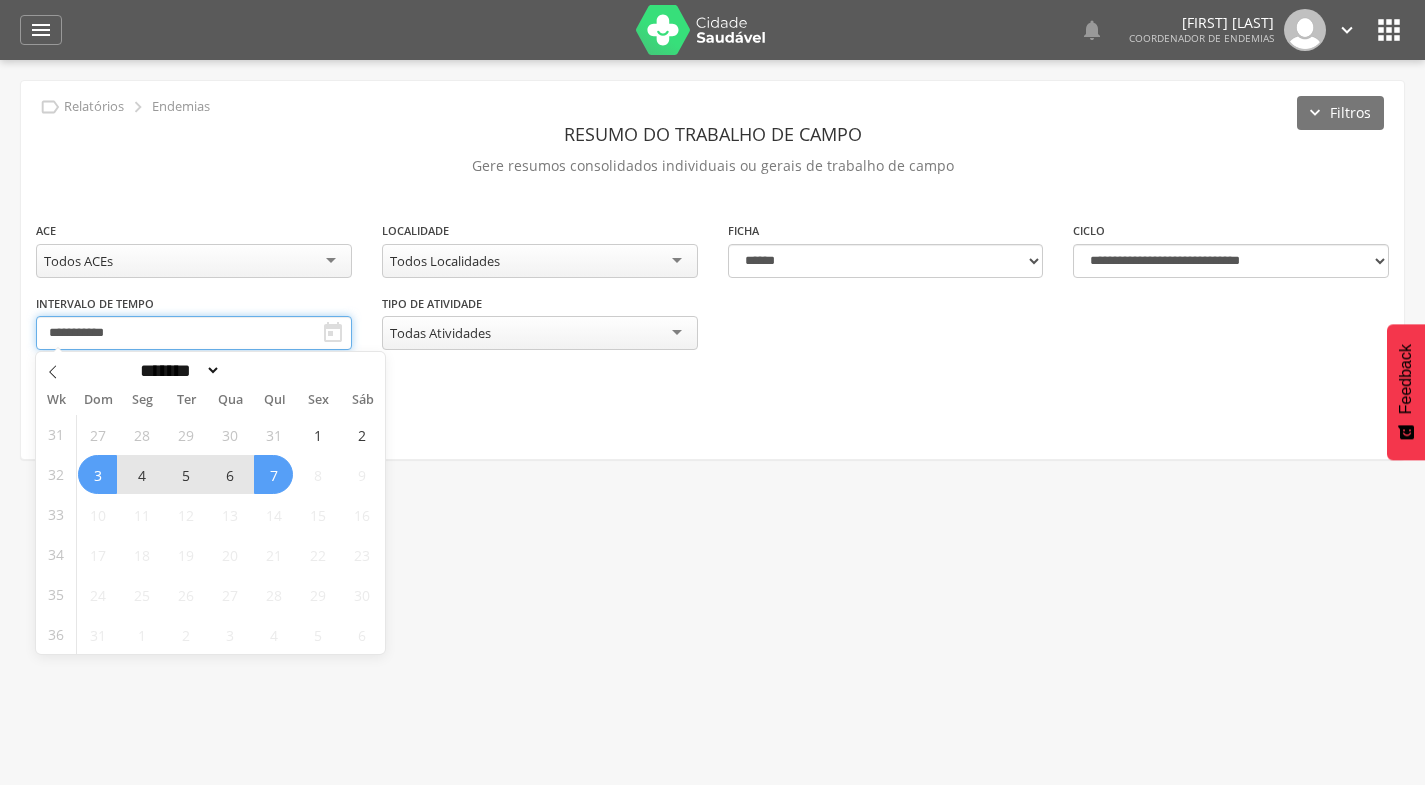 type on "**********" 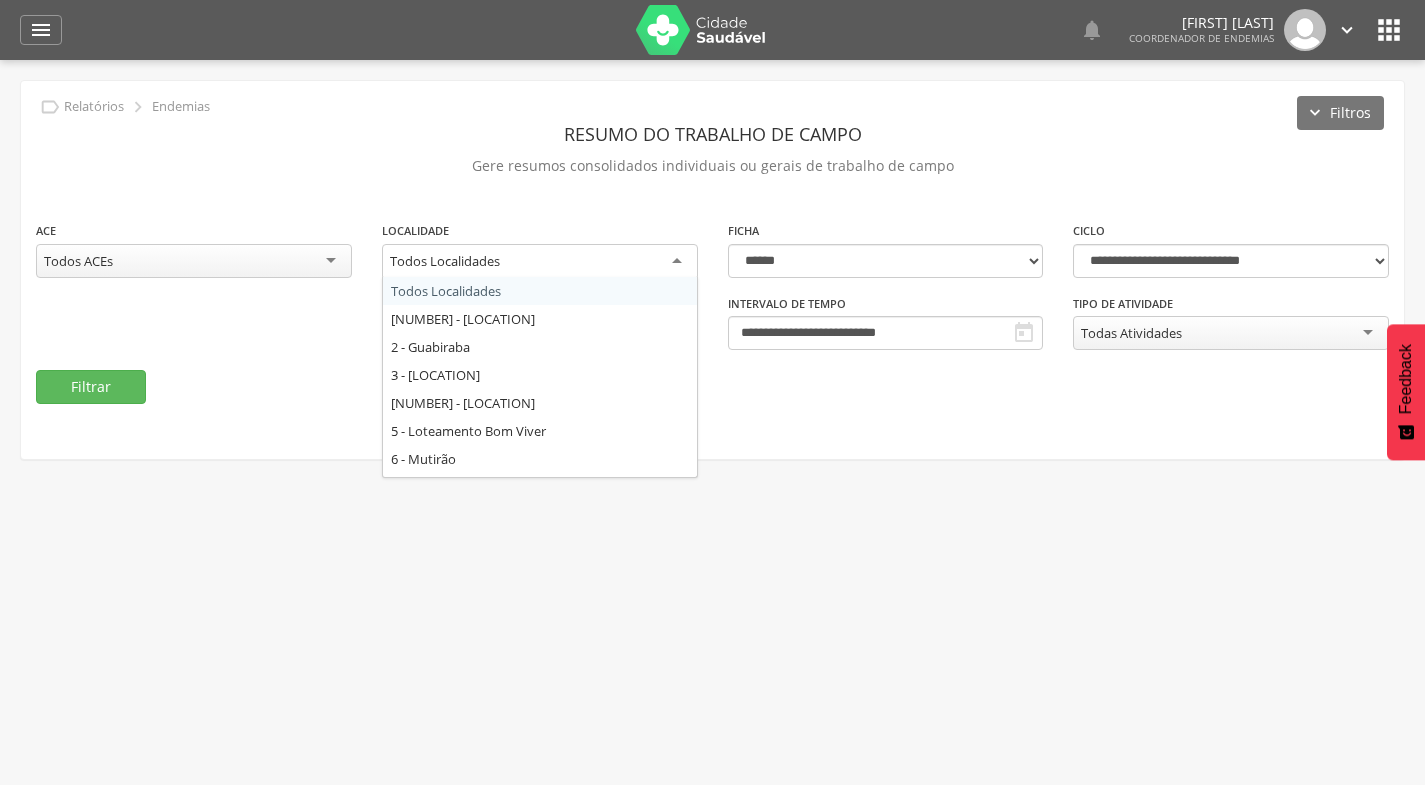 click on "Todos Localidades" at bounding box center [540, 262] 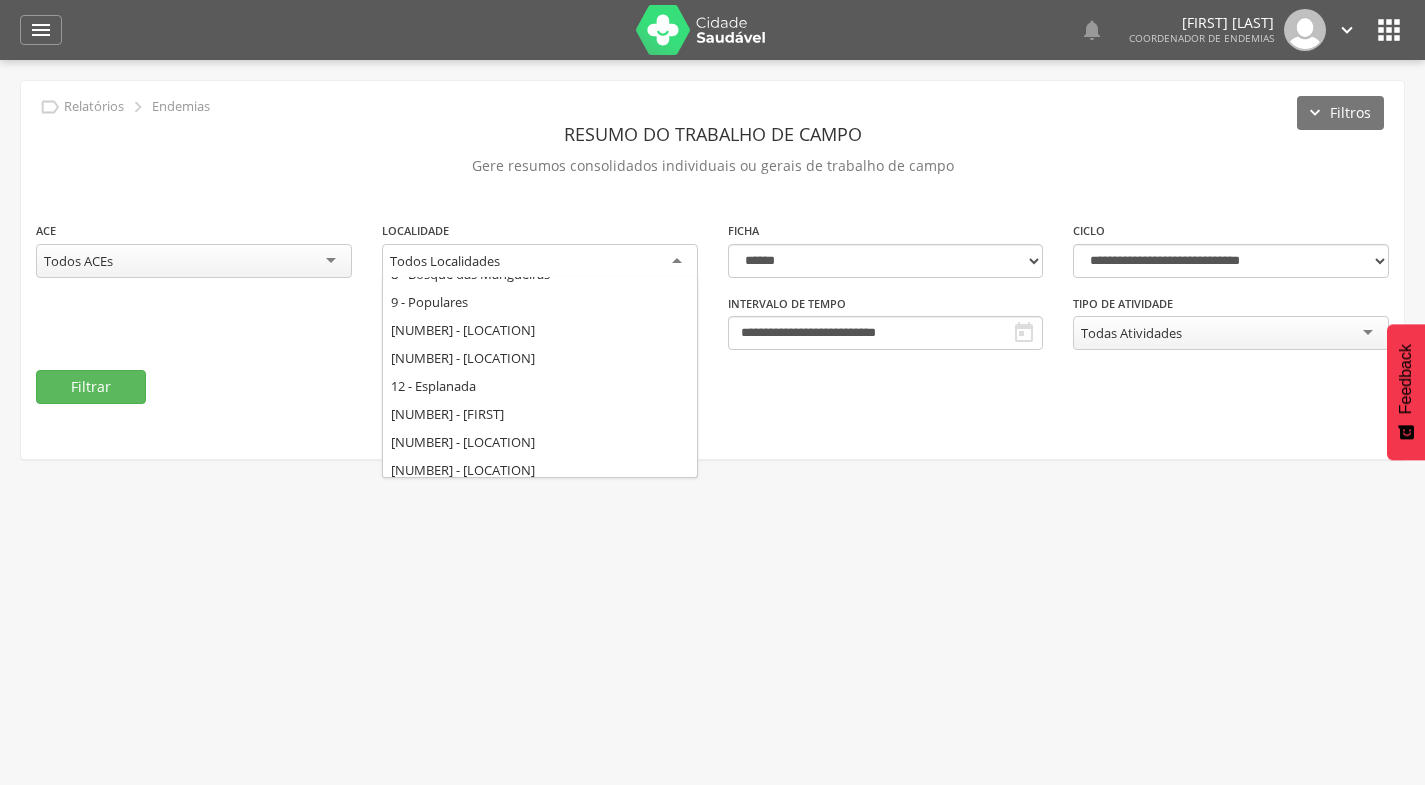 scroll, scrollTop: 225, scrollLeft: 0, axis: vertical 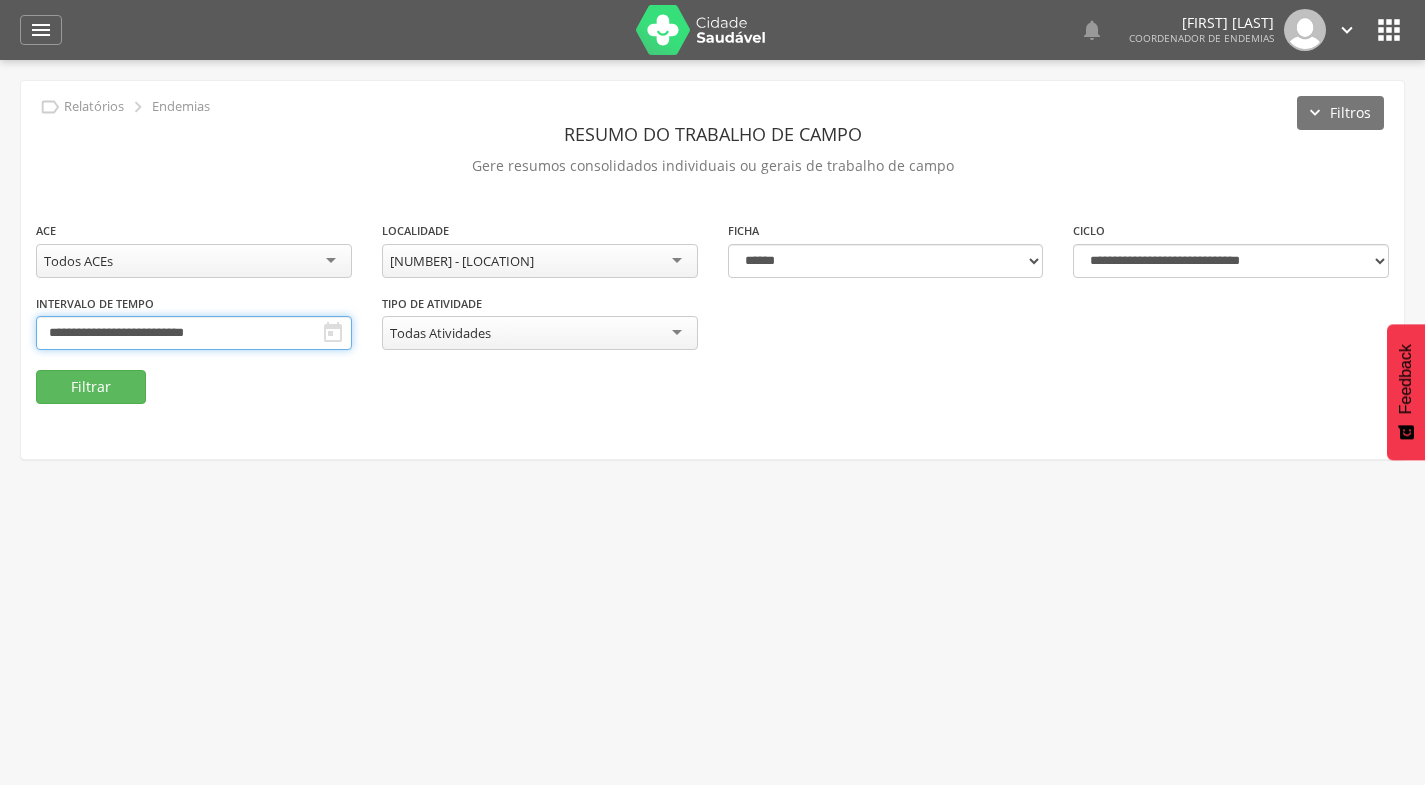click on "**********" at bounding box center (194, 333) 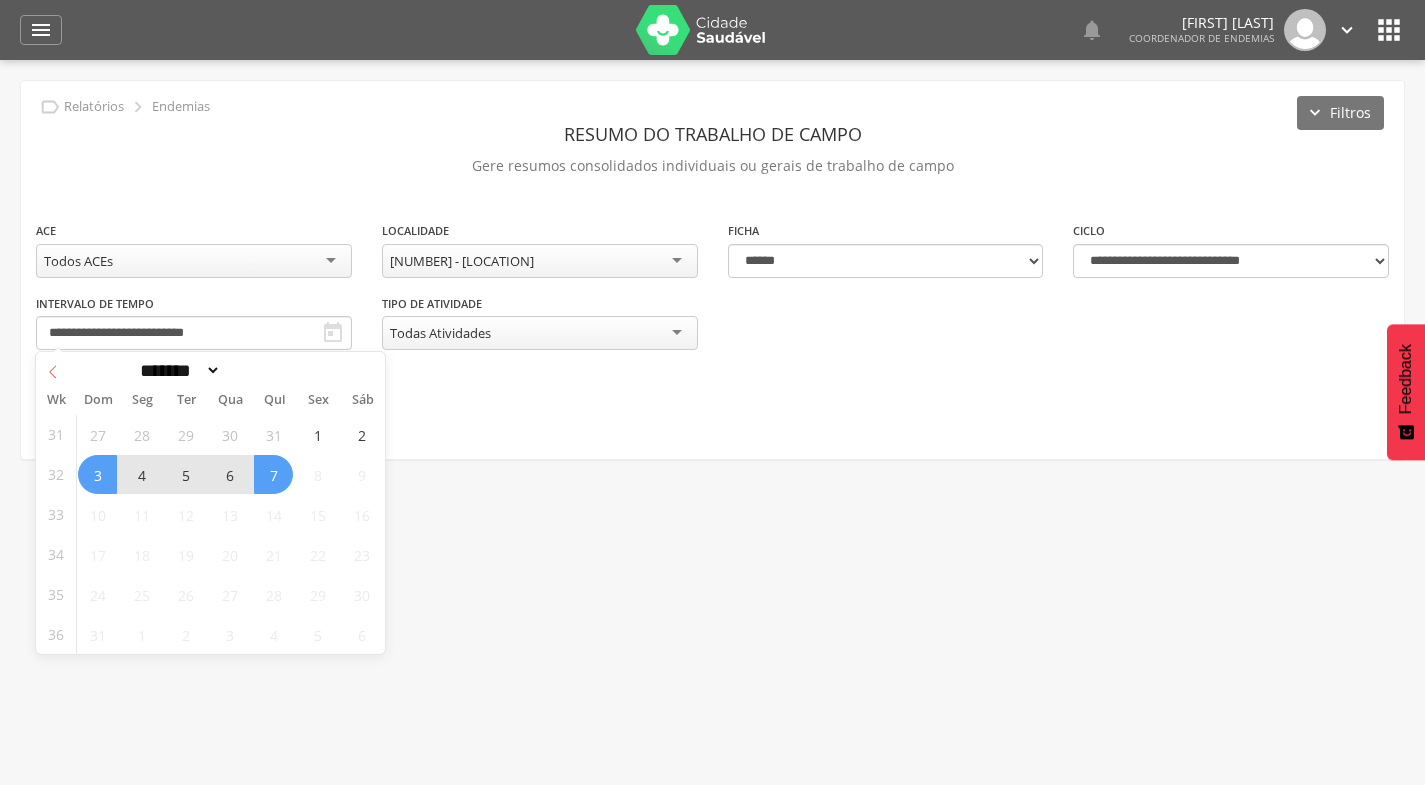 click 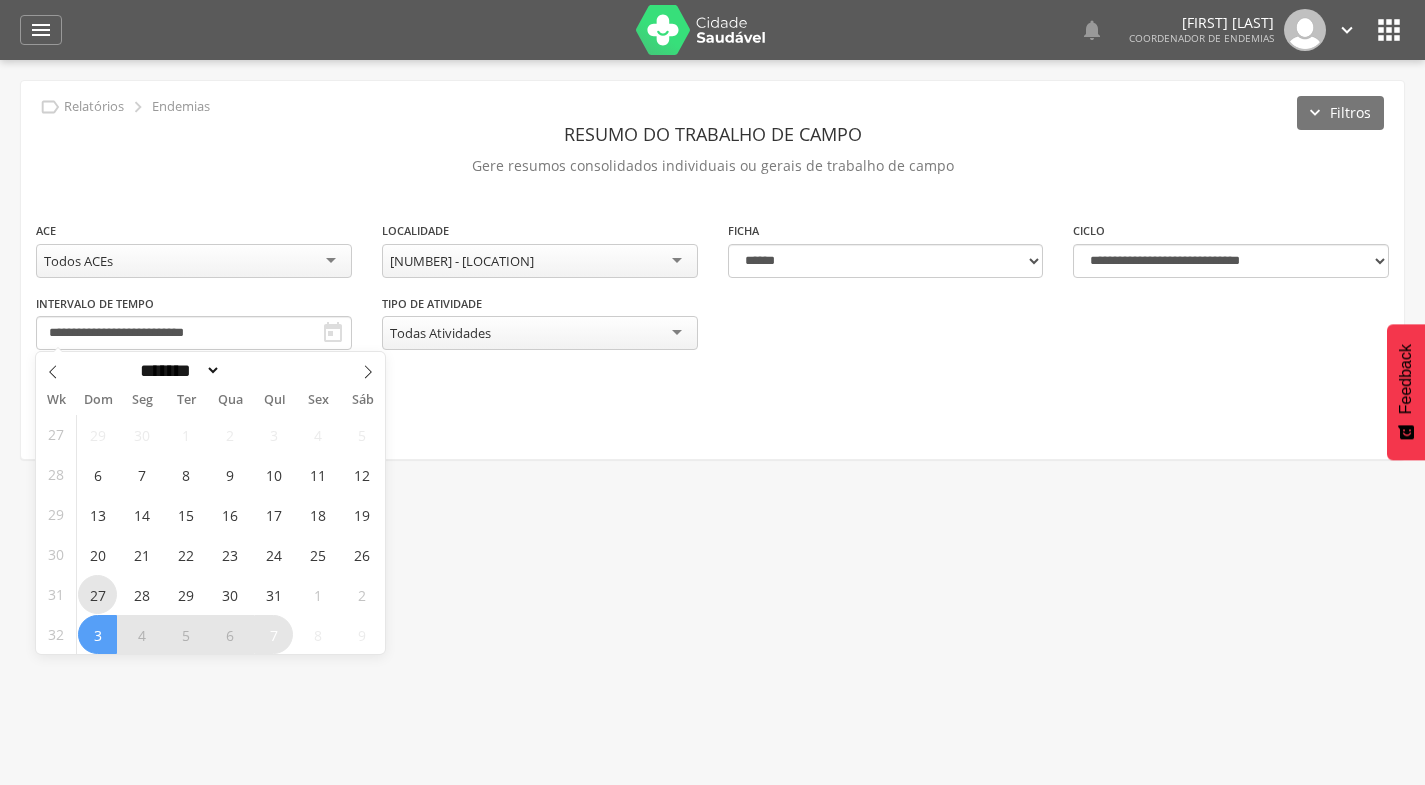 click on "27" at bounding box center [97, 594] 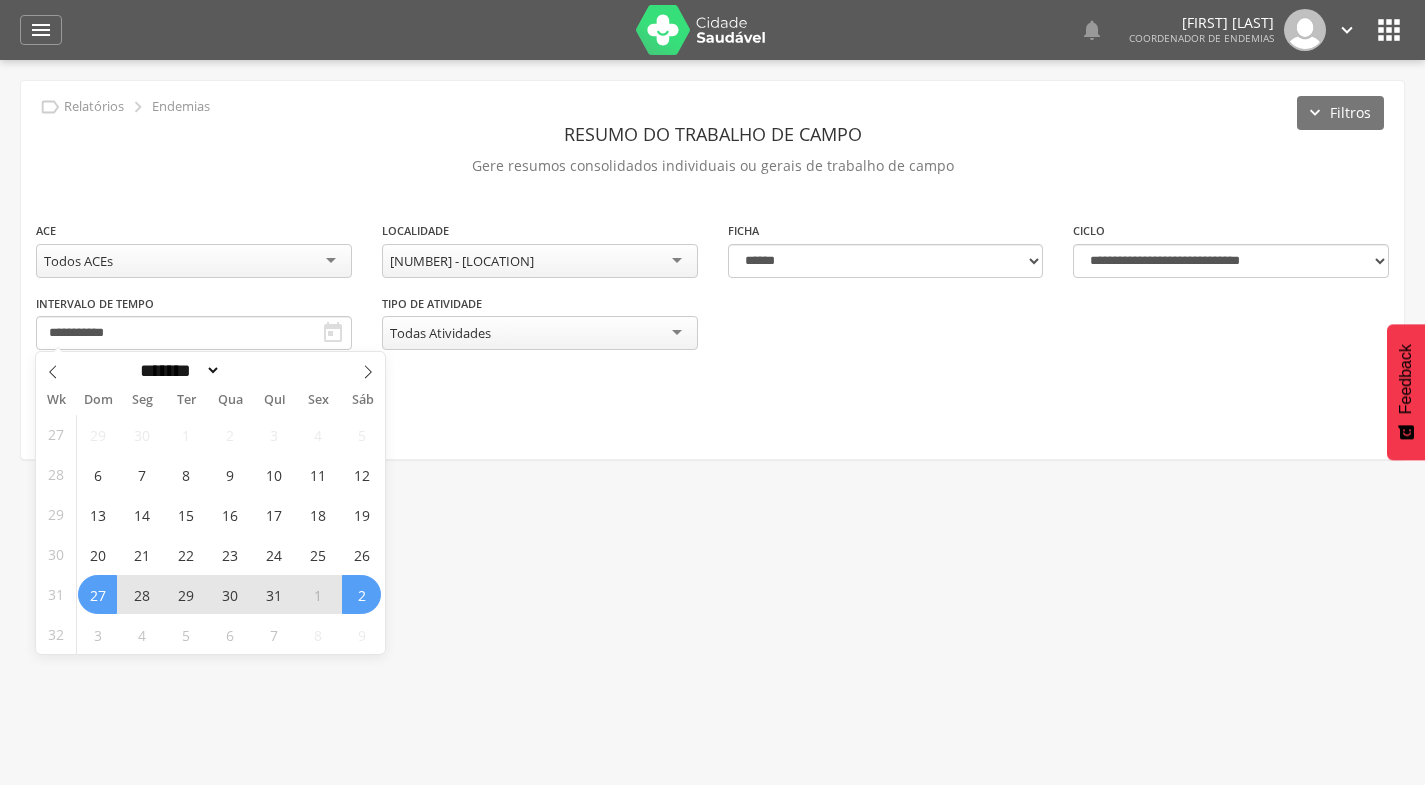 click on "2" at bounding box center (361, 594) 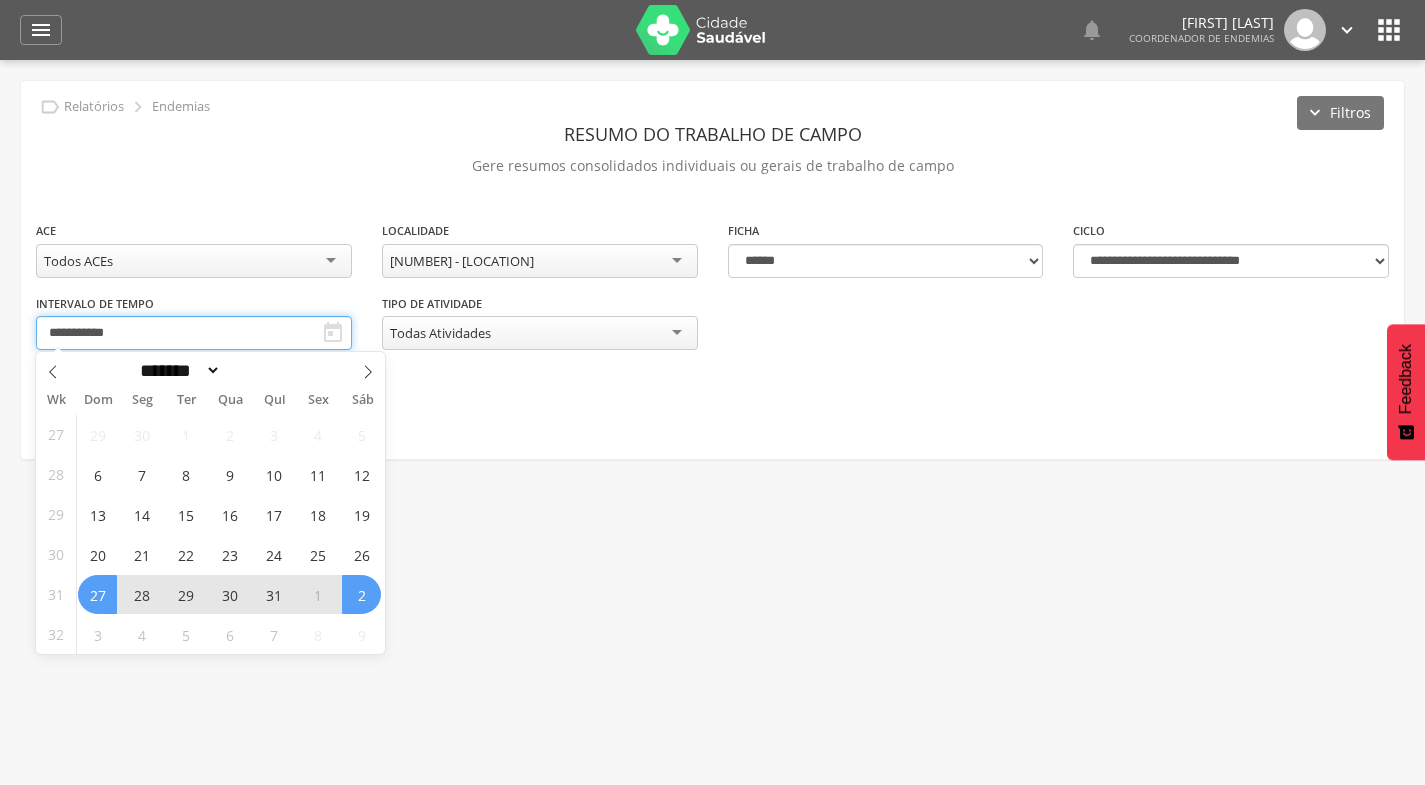 type on "**********" 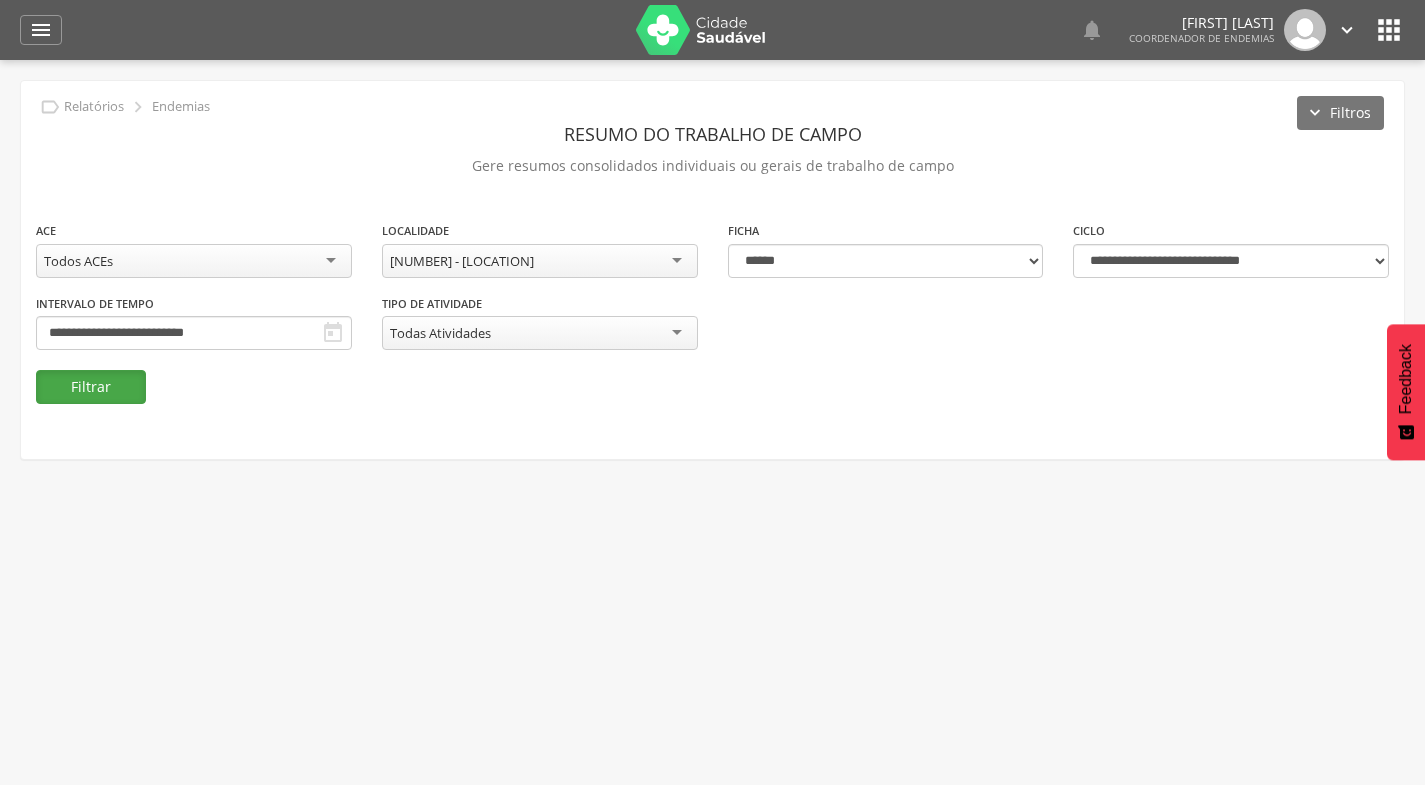 click on "Filtrar" at bounding box center [91, 387] 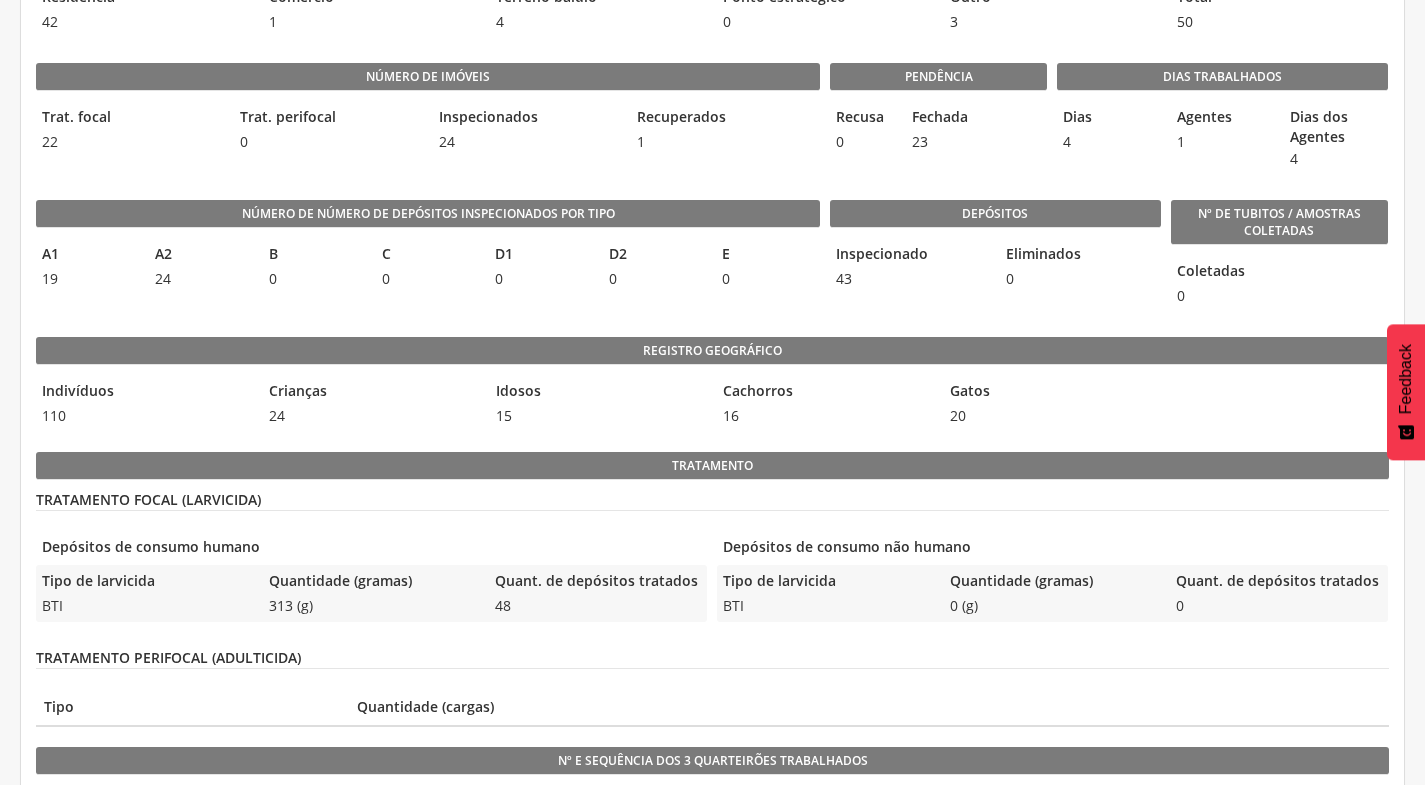 scroll, scrollTop: 700, scrollLeft: 0, axis: vertical 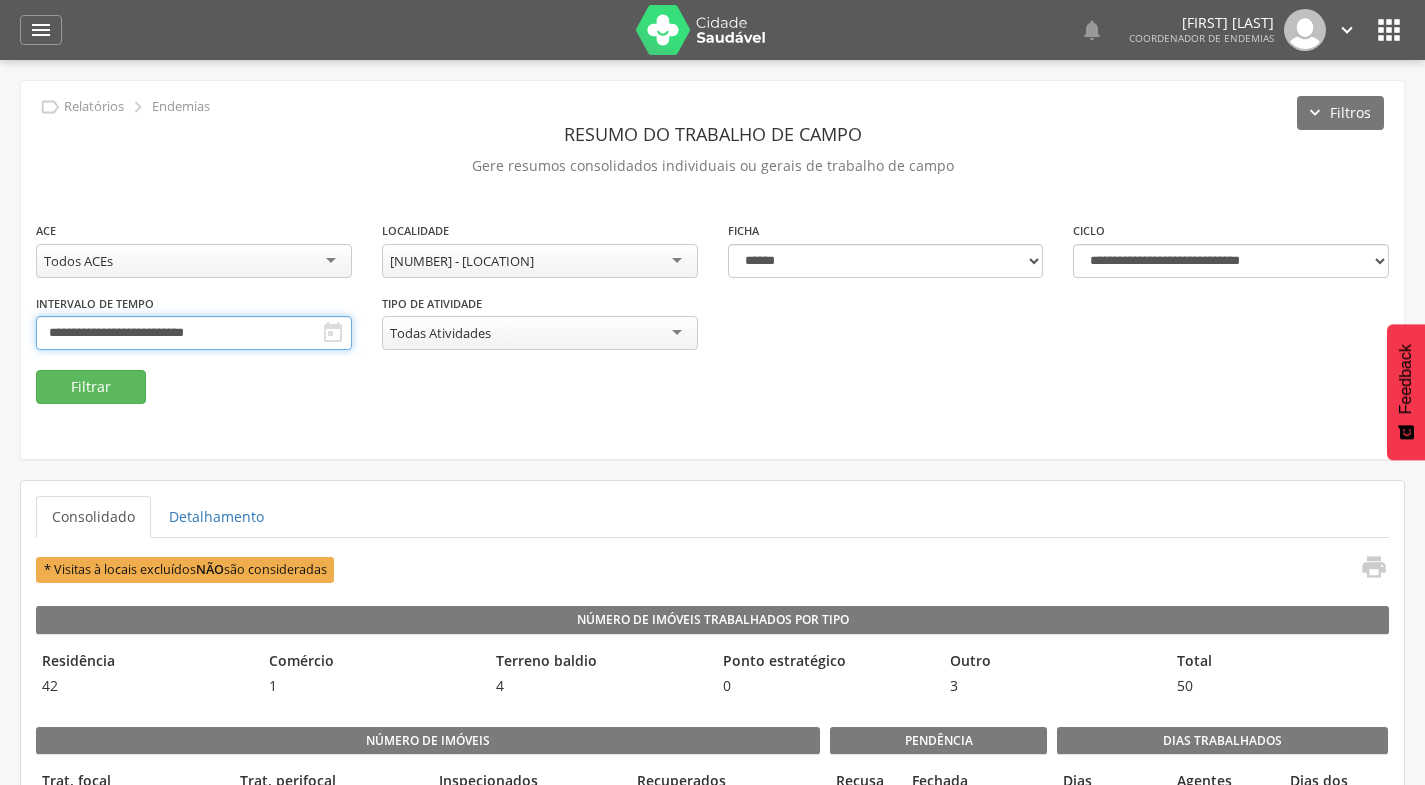 click on "**********" at bounding box center (194, 333) 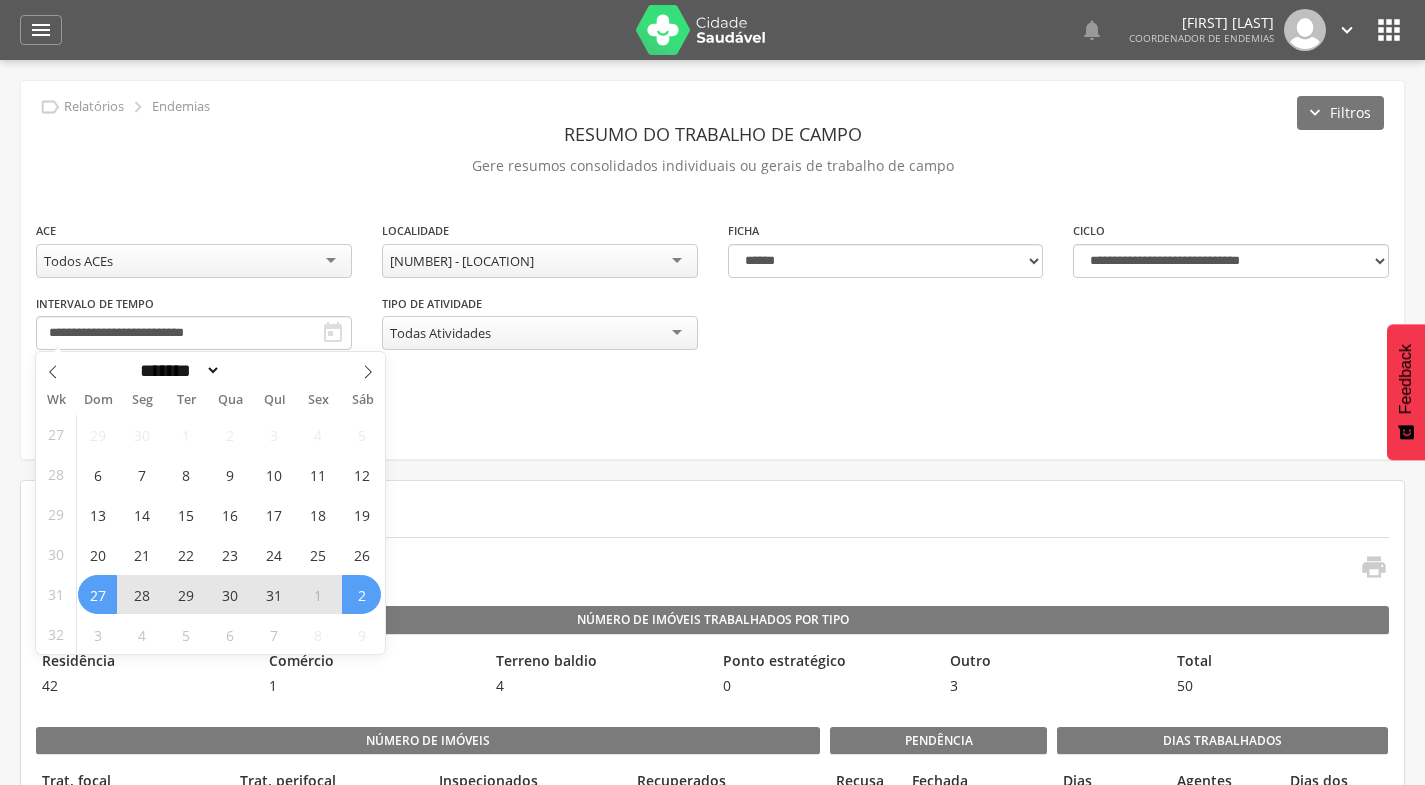 click on "Gere resumos consolidados individuais ou gerais de trabalho de campo" at bounding box center [712, 166] 